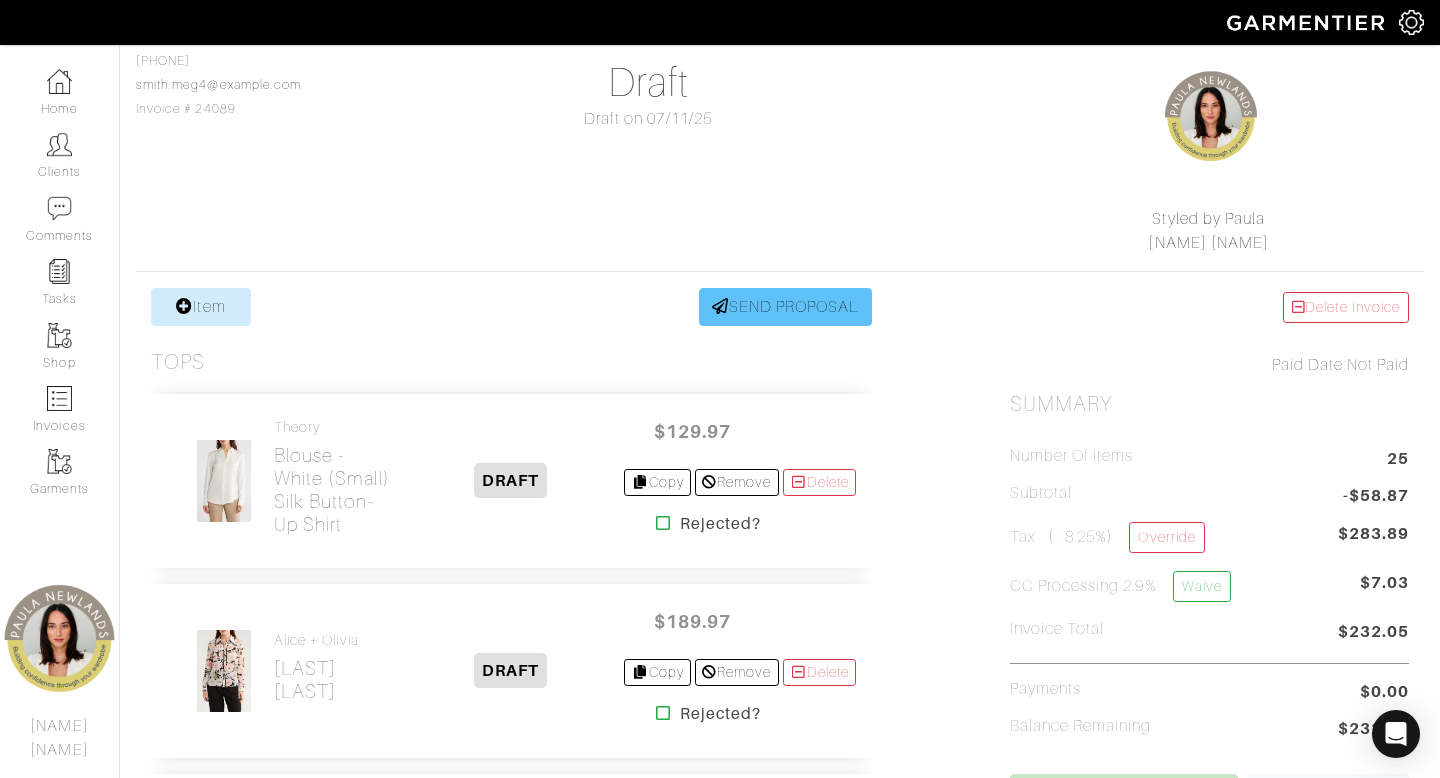 scroll, scrollTop: 182, scrollLeft: 0, axis: vertical 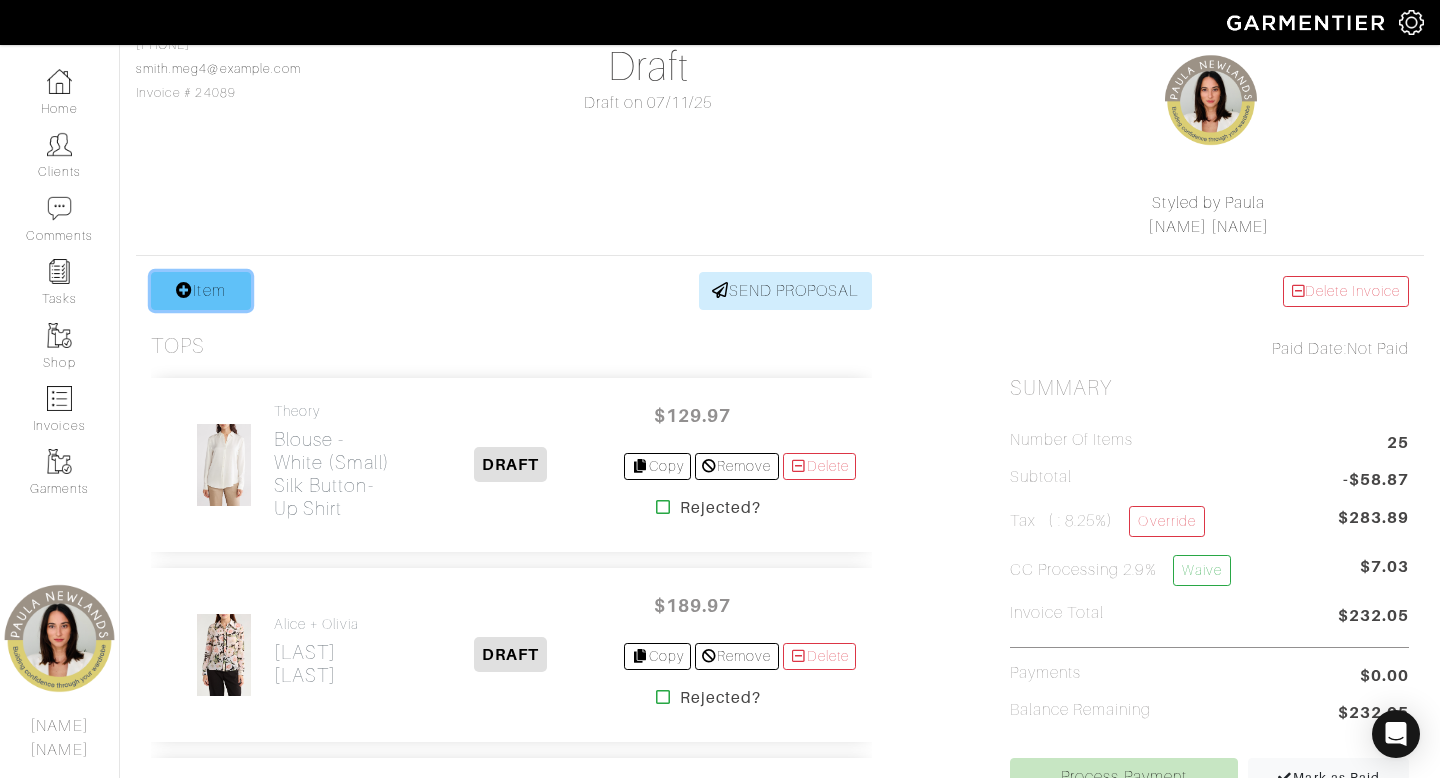 click on "Item" at bounding box center [201, 291] 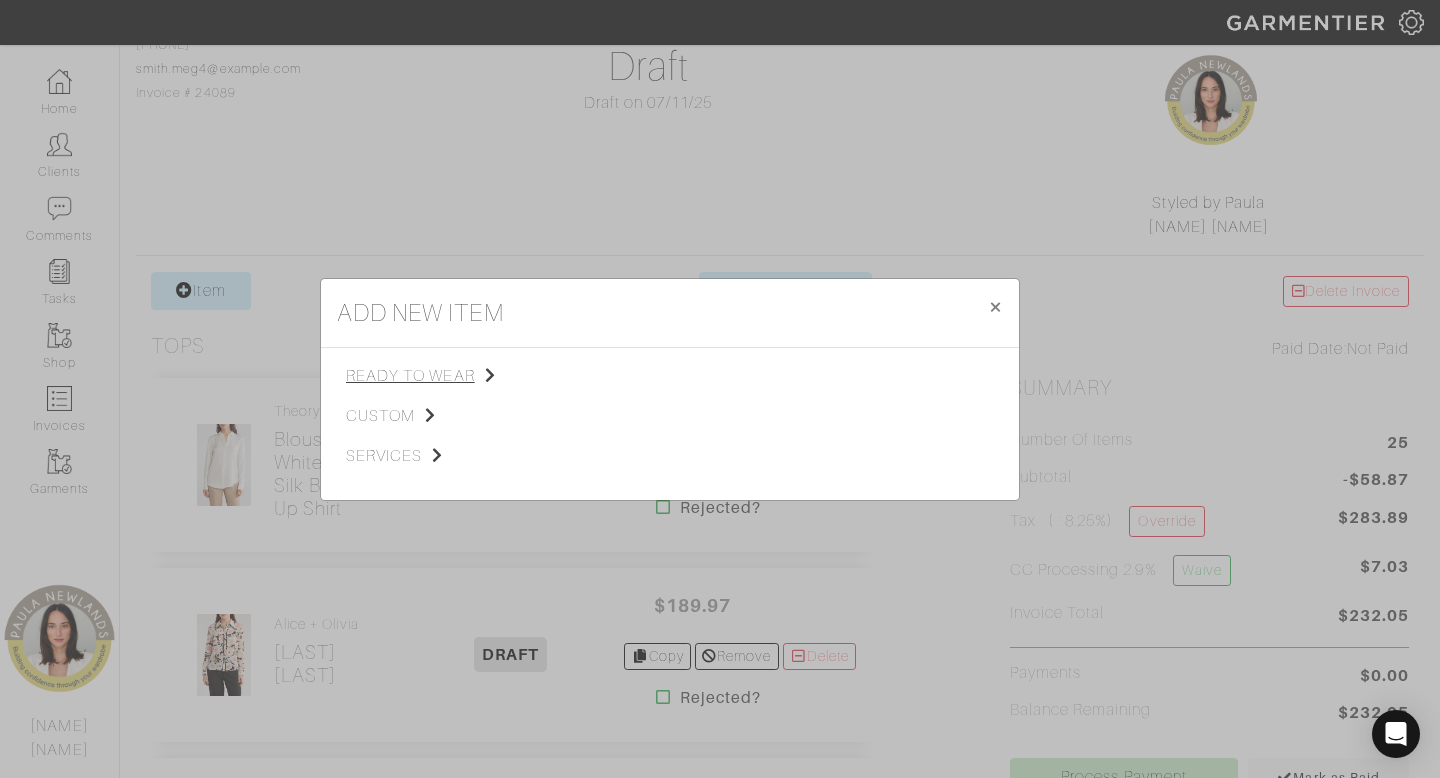 click on "ready to wear" at bounding box center (446, 376) 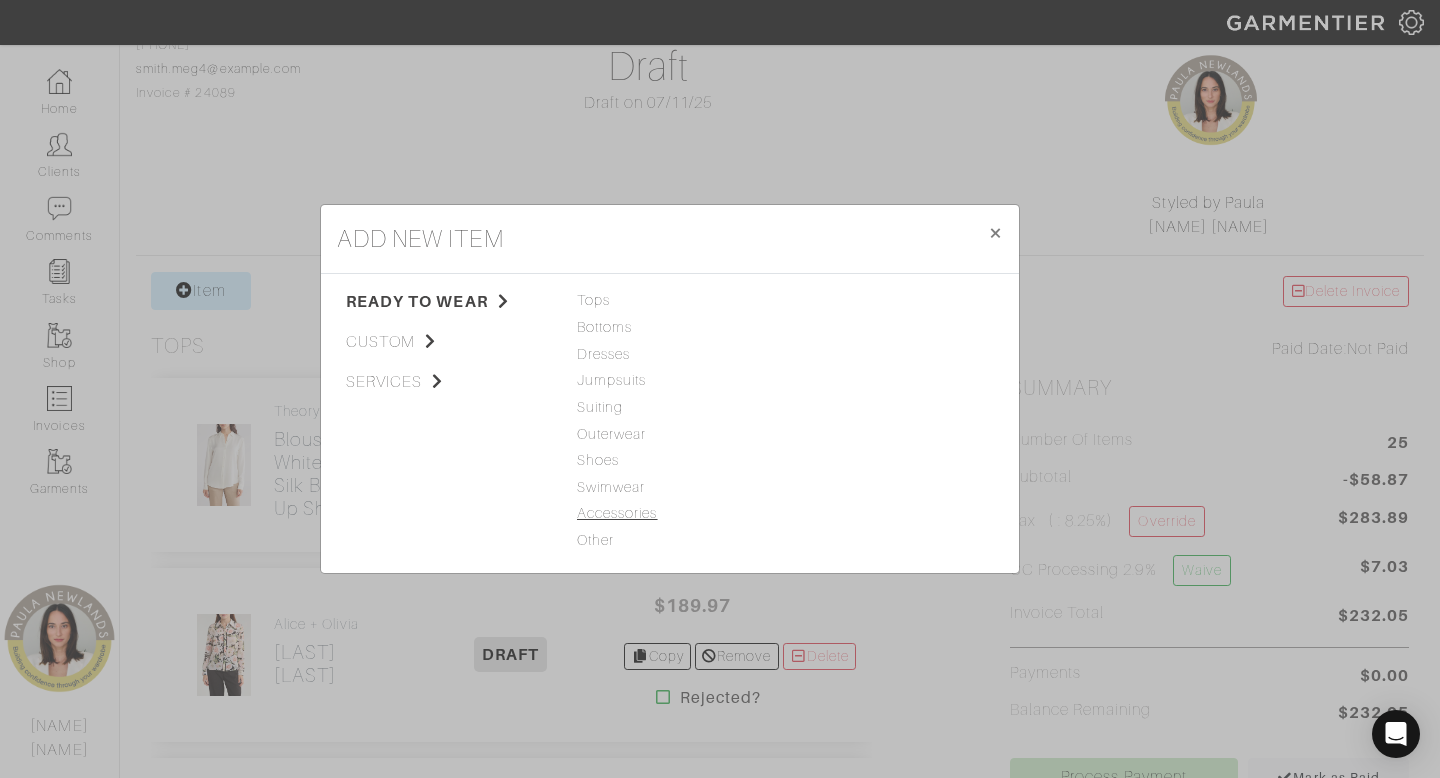 click on "Accessories" at bounding box center [670, 514] 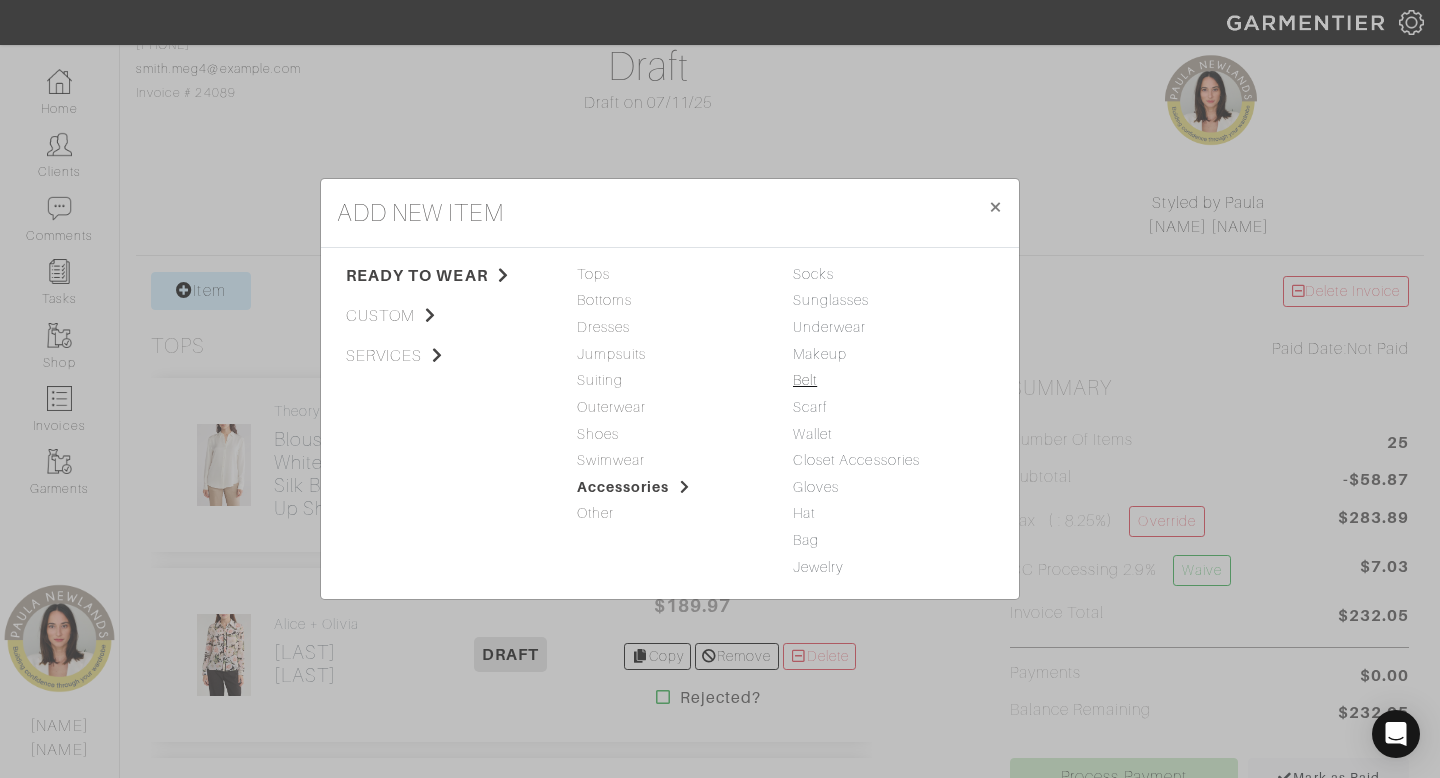 click on "Belt" at bounding box center [805, 380] 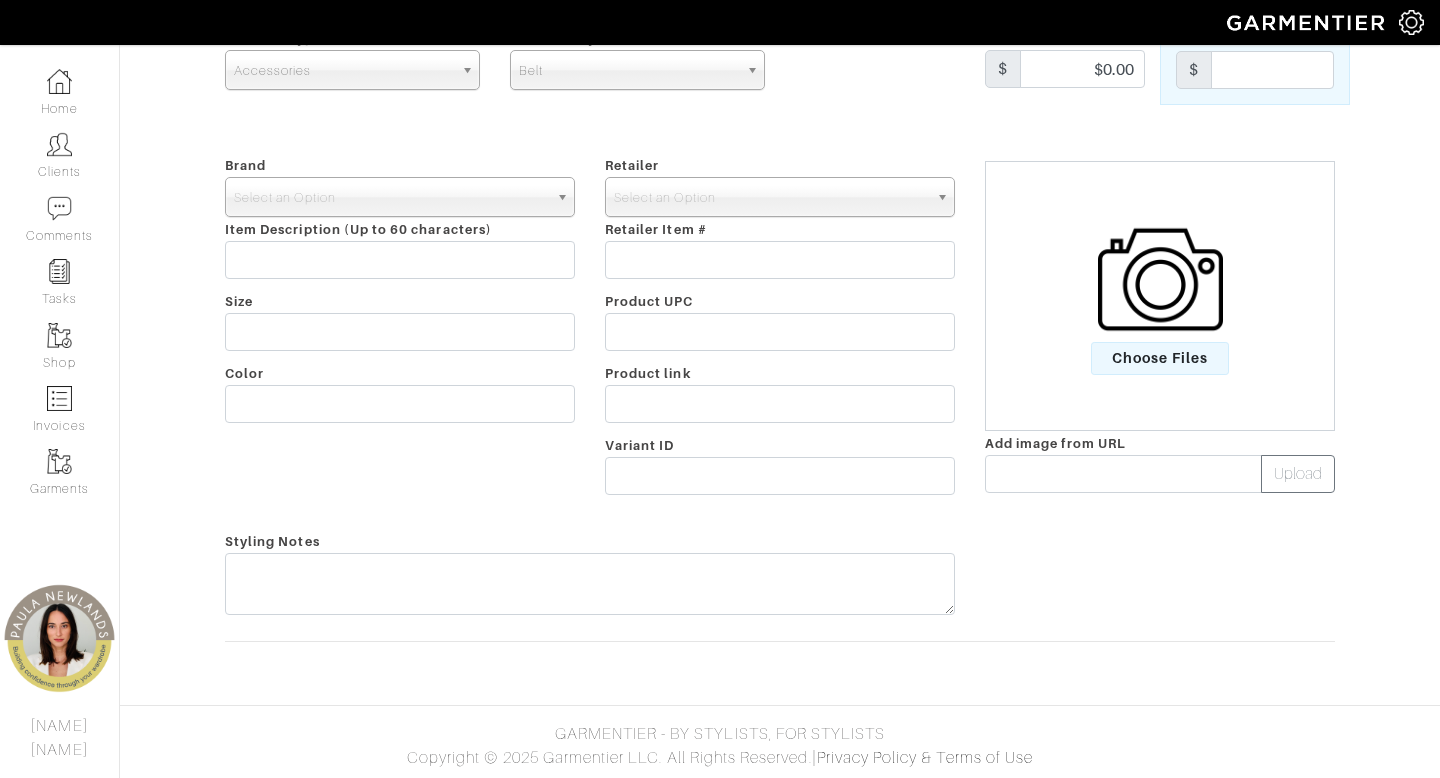 scroll, scrollTop: 0, scrollLeft: 0, axis: both 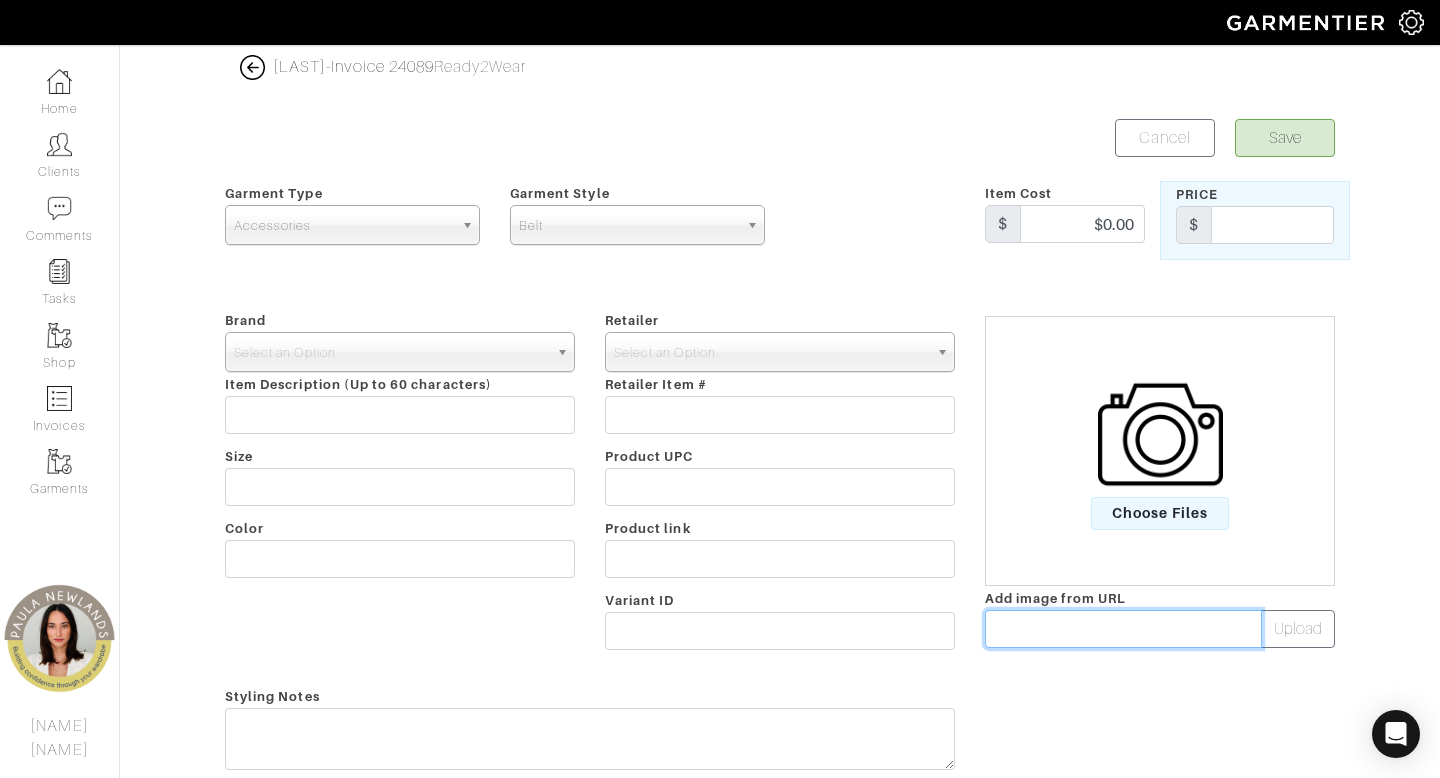 click at bounding box center (1123, 629) 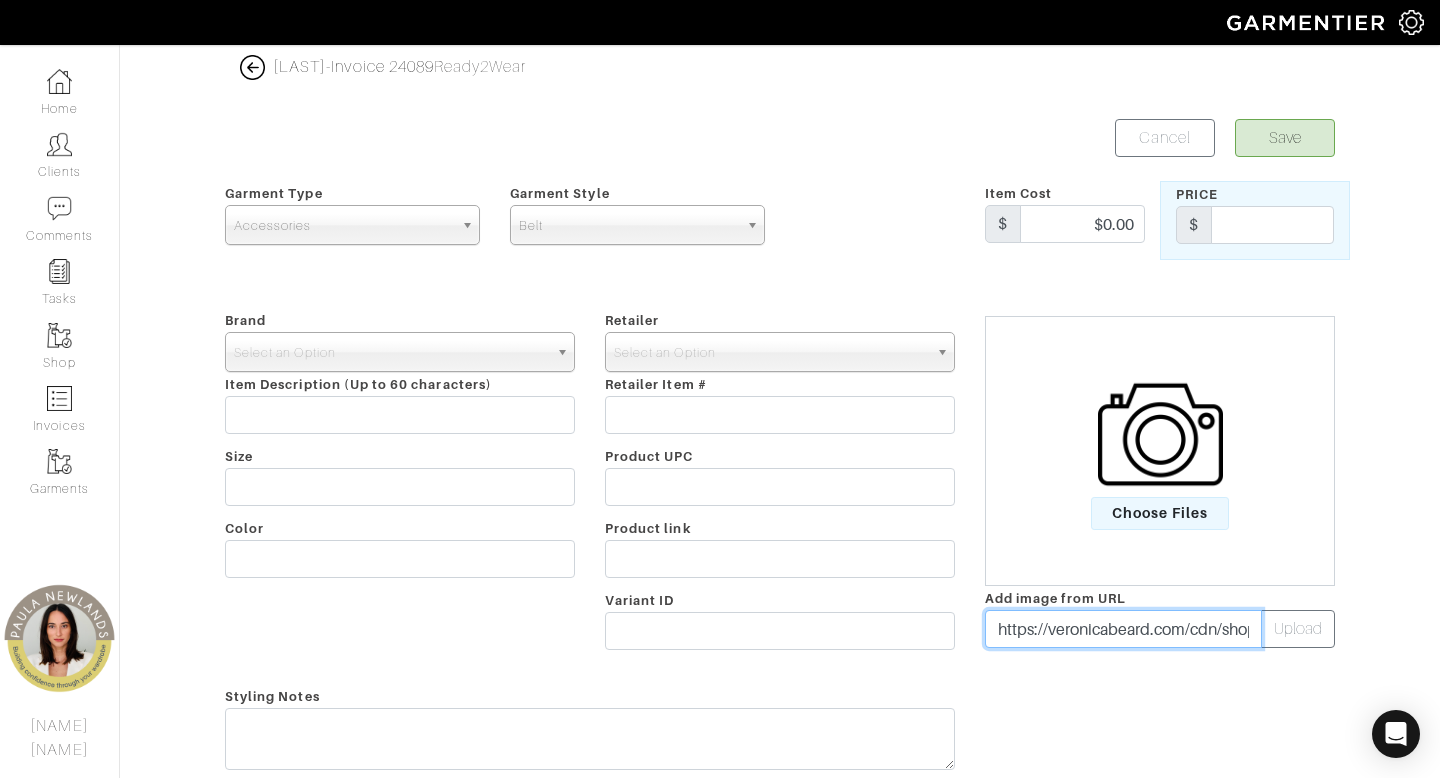 scroll, scrollTop: 0, scrollLeft: 469, axis: horizontal 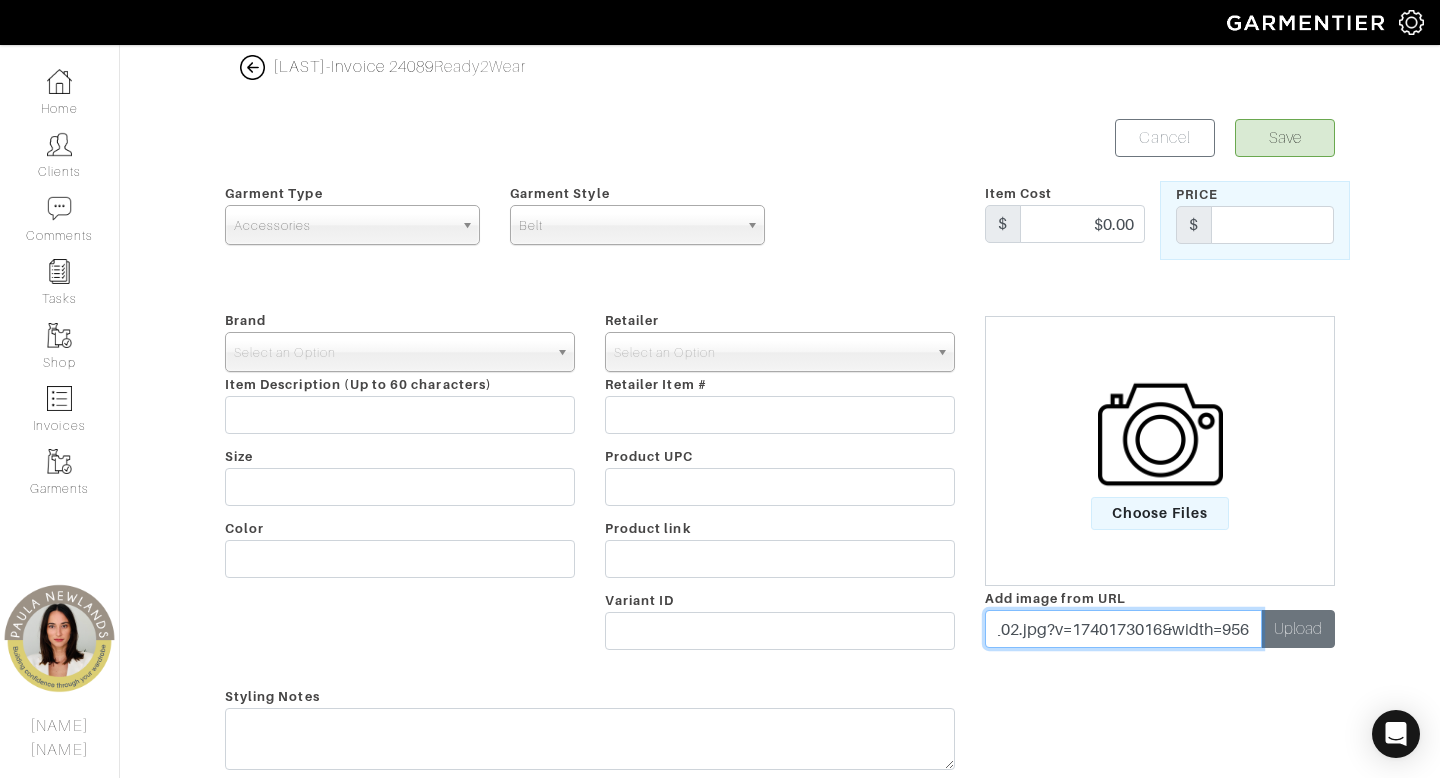 type on "https://veronicabeard.com/cdn/shop/files/CA01037649_BROWN_02.jpg?v=1740173016&width=956" 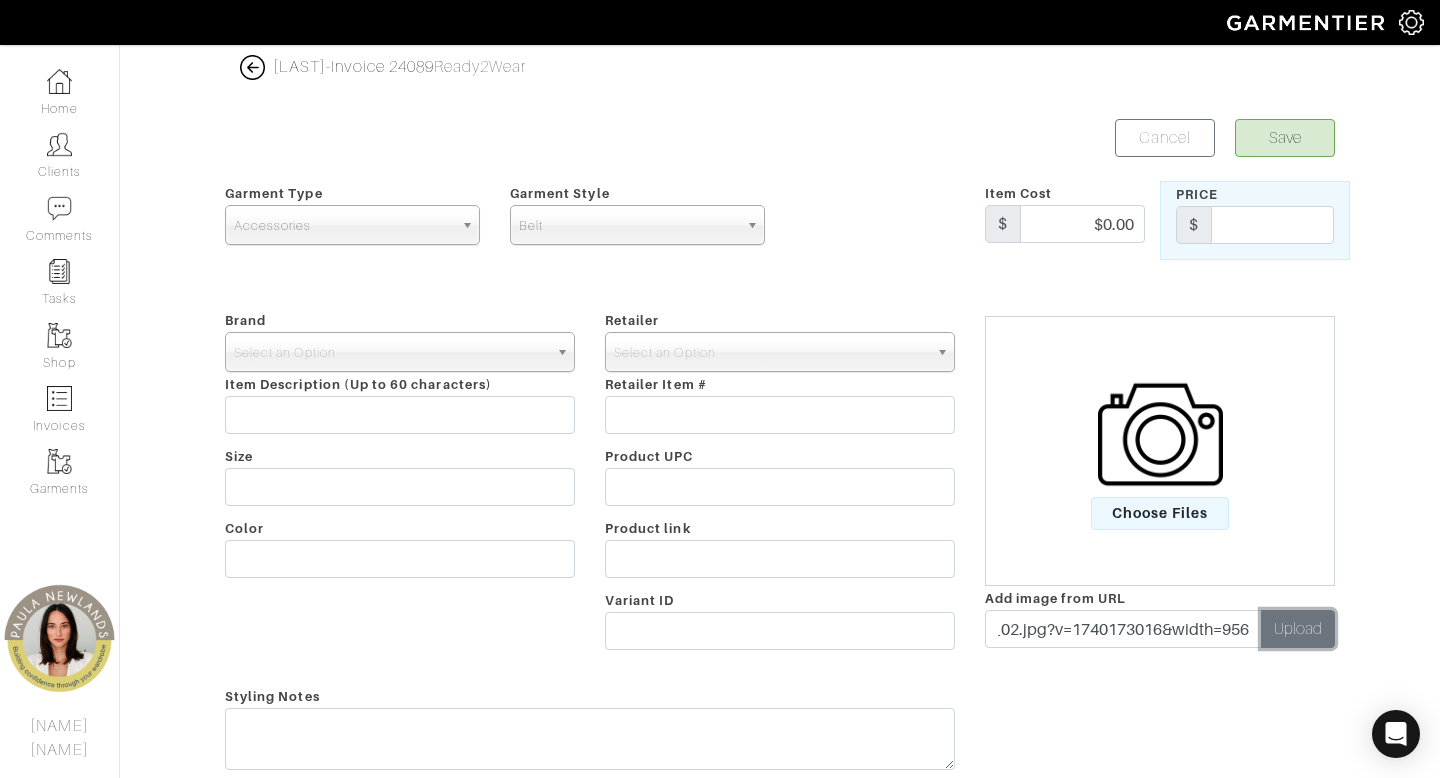 click on "Upload" at bounding box center (1298, 629) 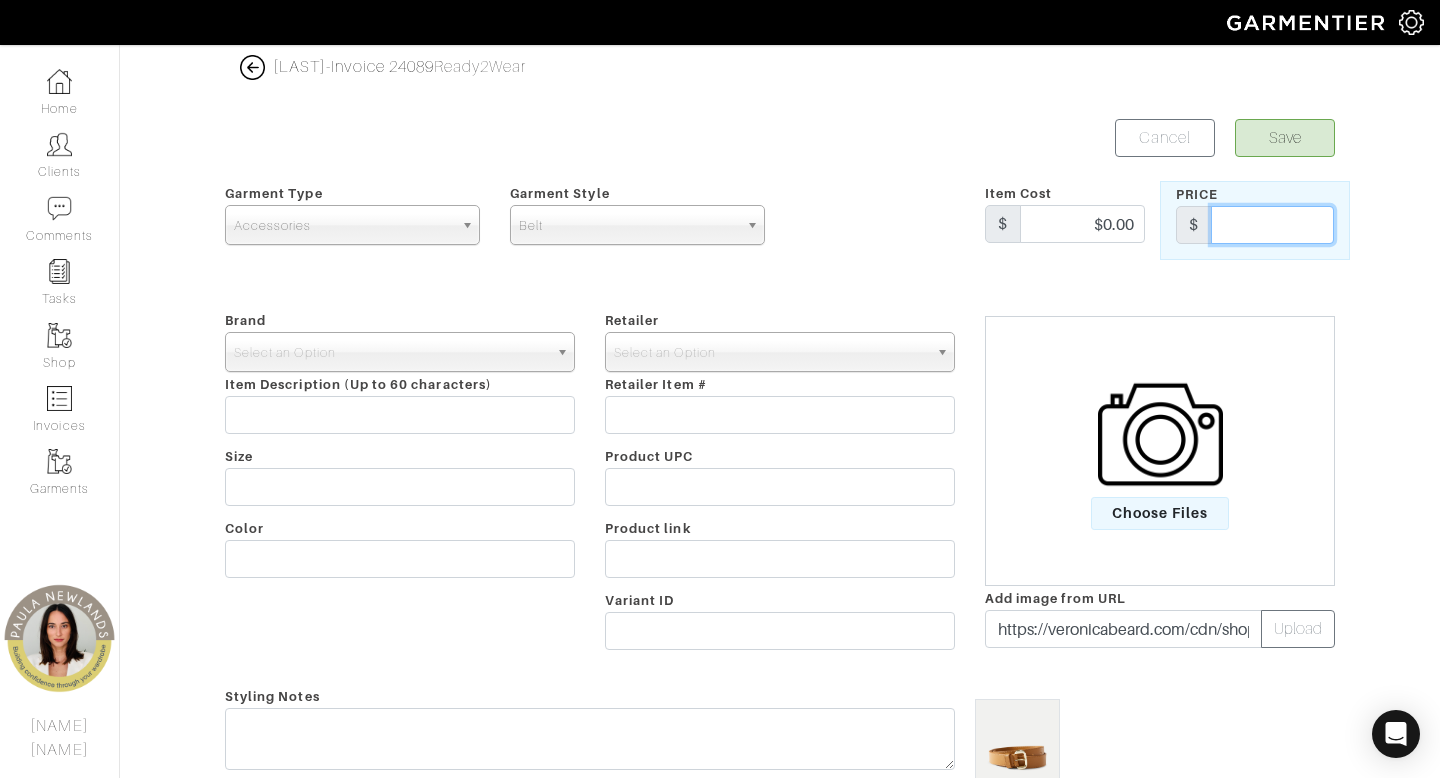 click at bounding box center [1272, 225] 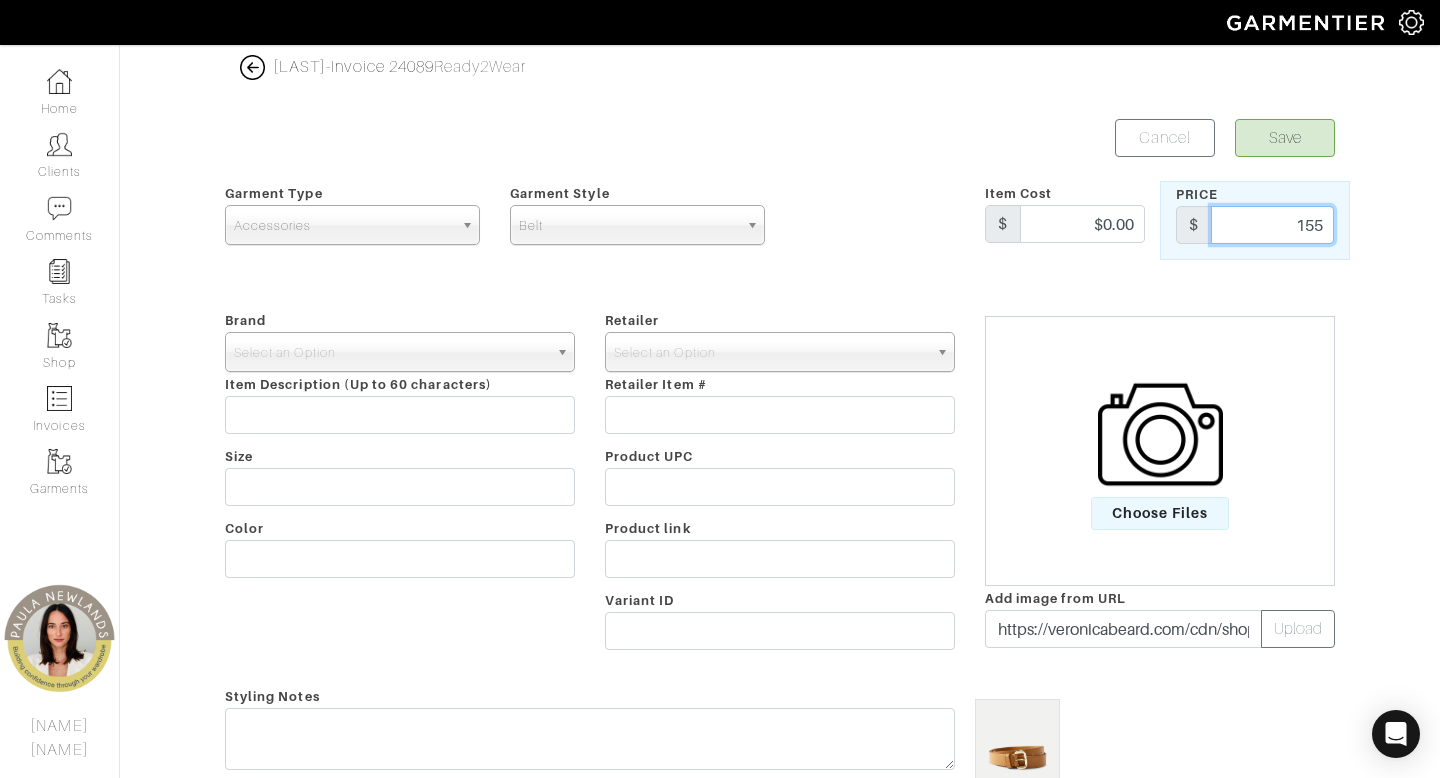 type on "155" 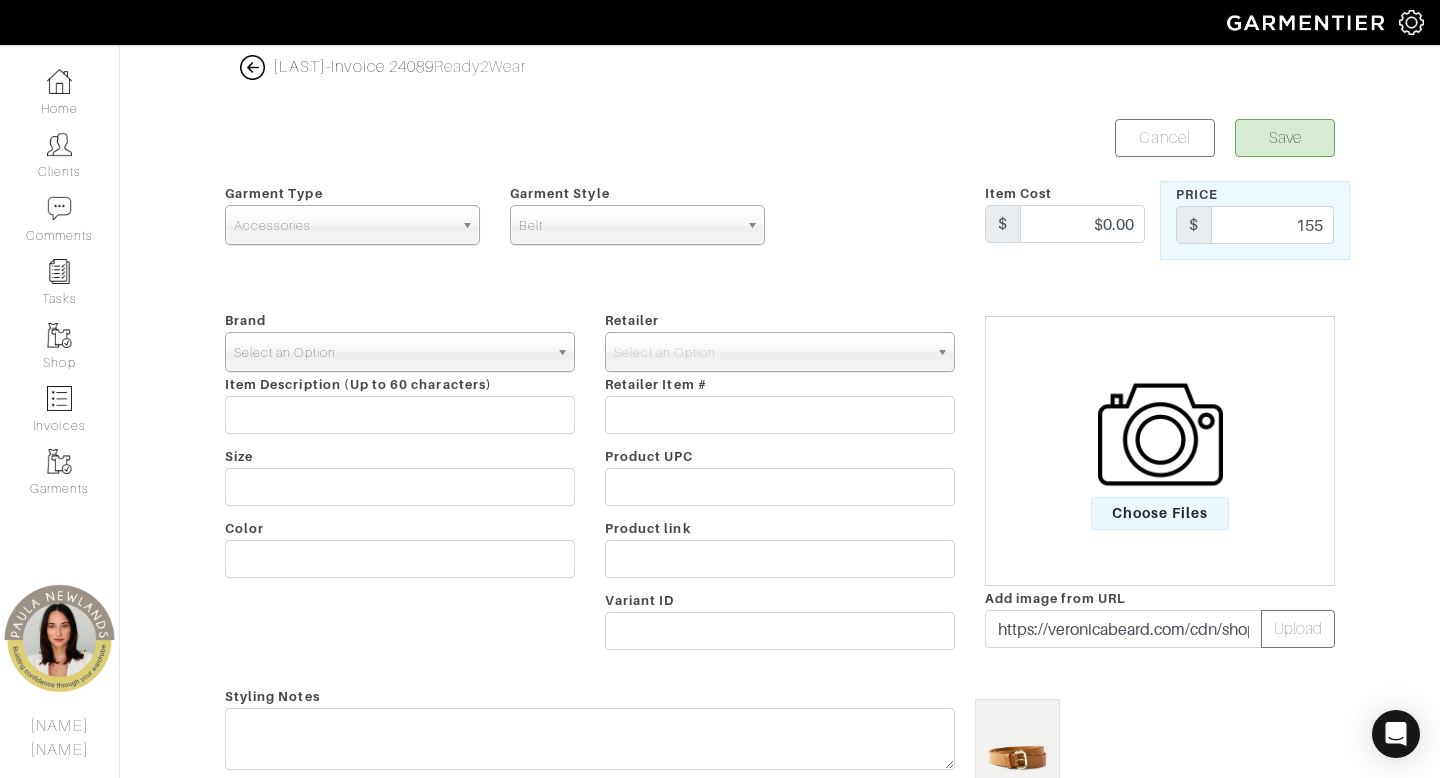 click on "Select an Option" at bounding box center (391, 353) 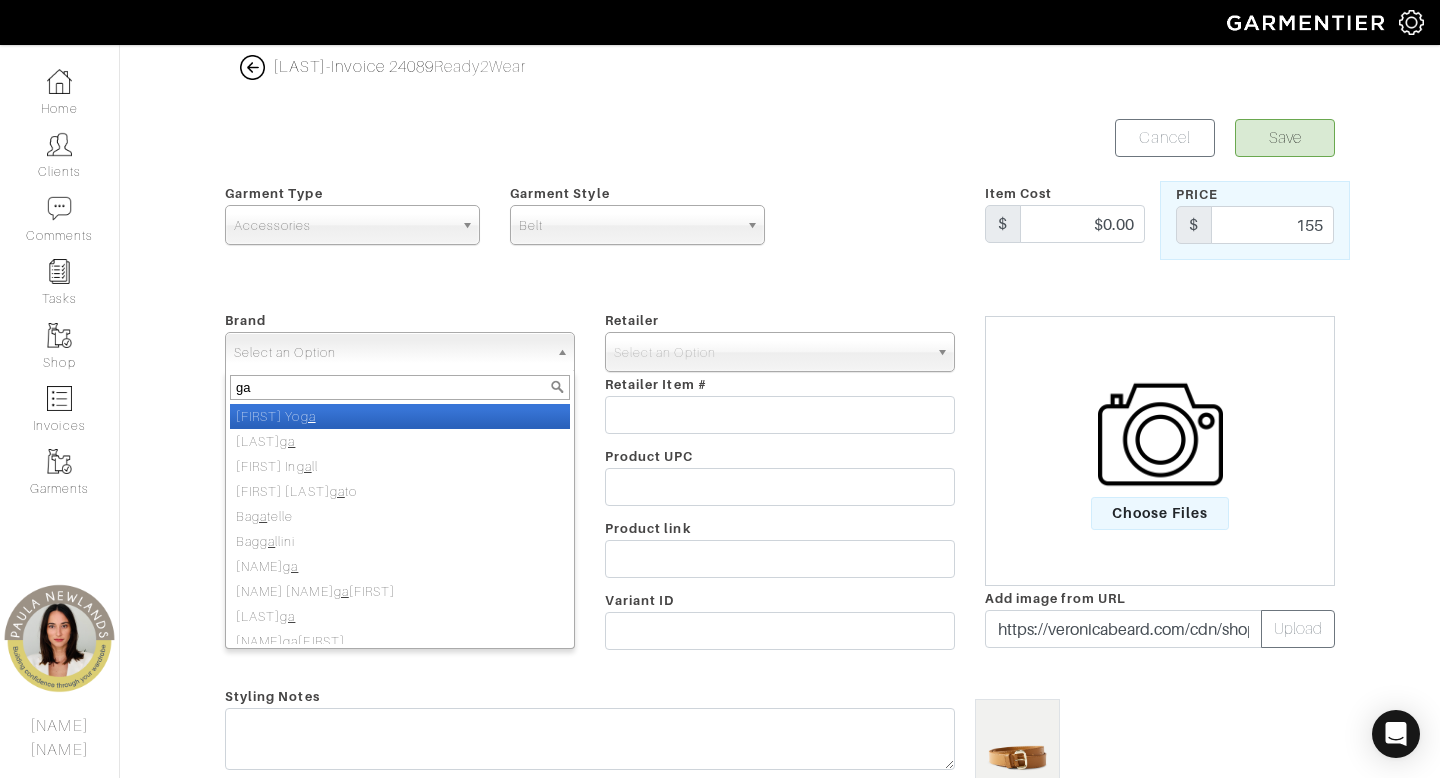 type on "g" 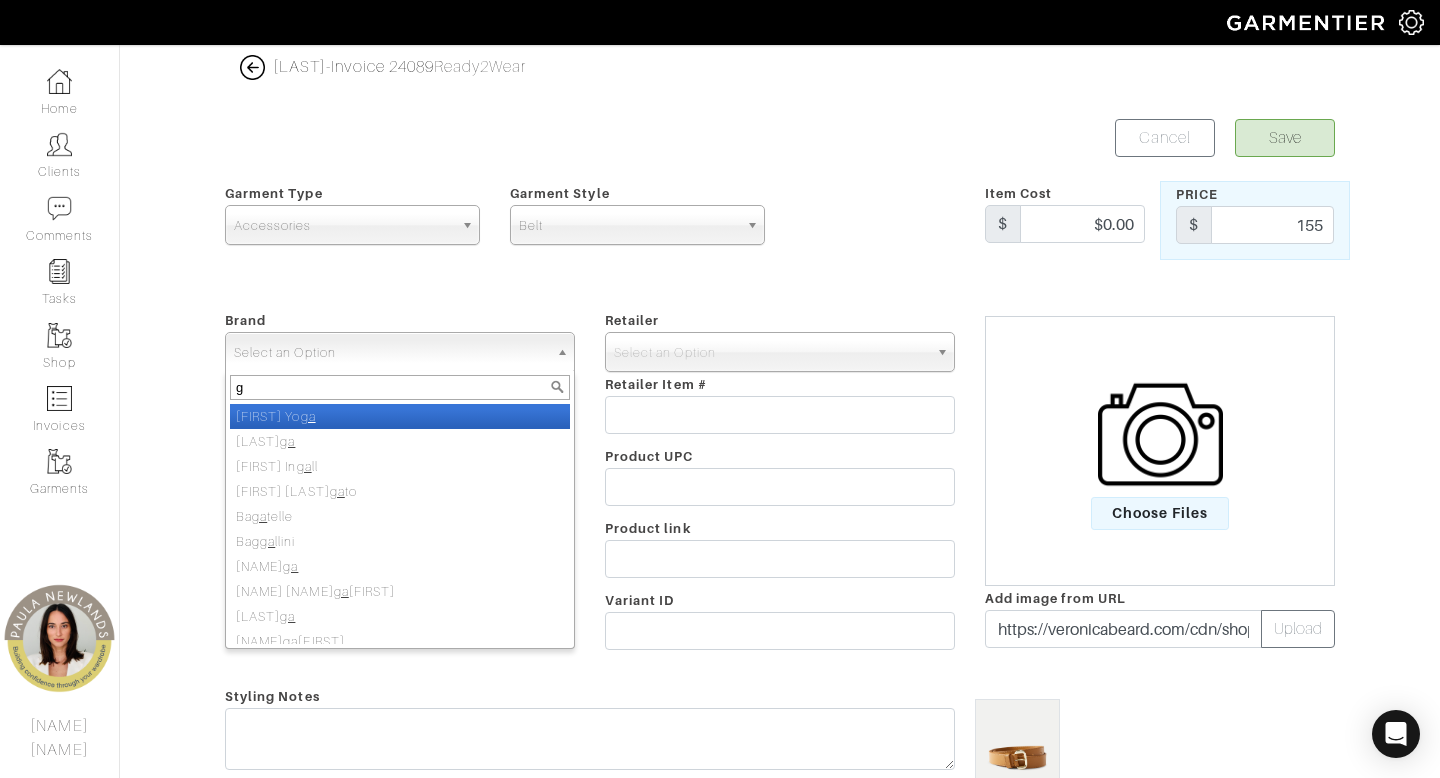 type 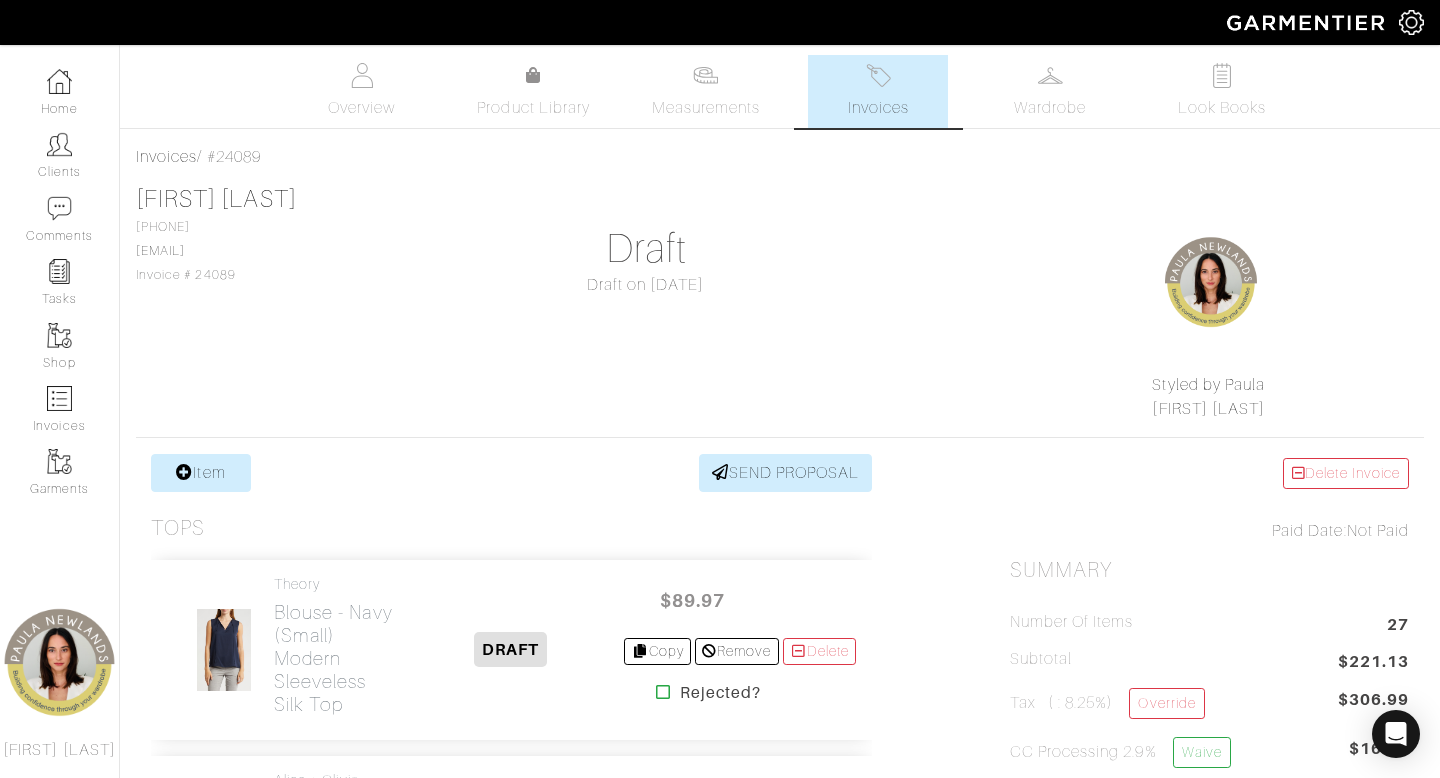 scroll, scrollTop: 0, scrollLeft: 0, axis: both 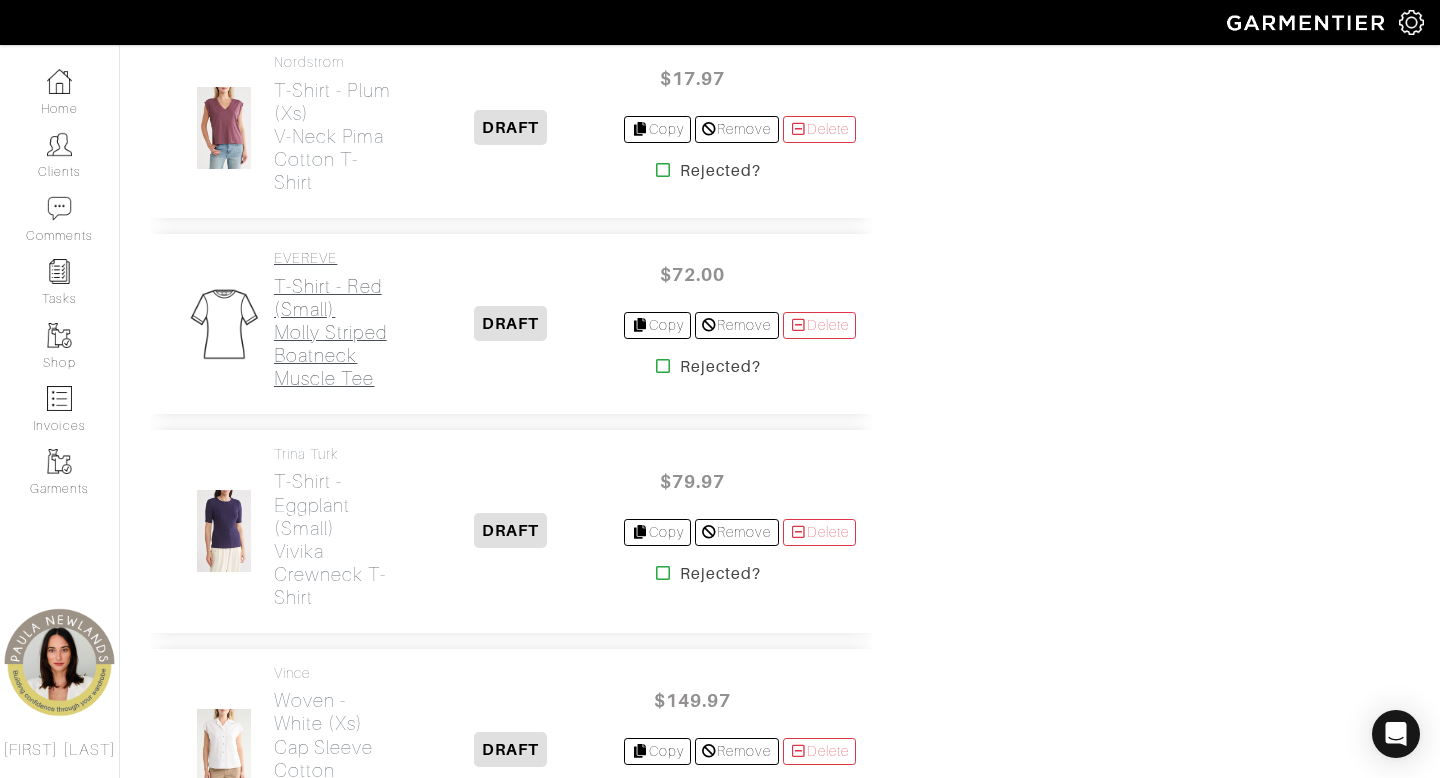 click on "T-Shirt -   red (small)
Molly Striped Boatneck Muscle Tee" at bounding box center (335, 332) 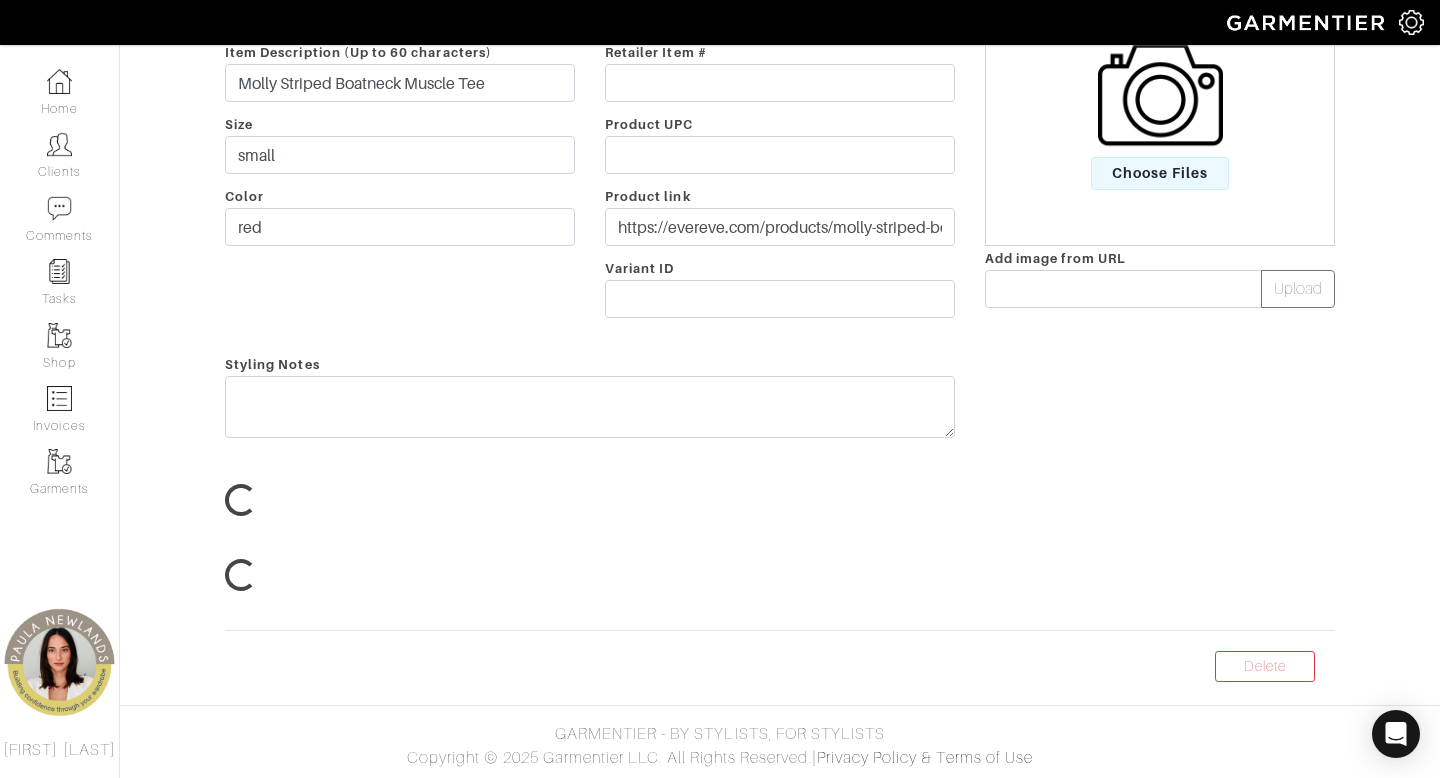 scroll, scrollTop: 0, scrollLeft: 0, axis: both 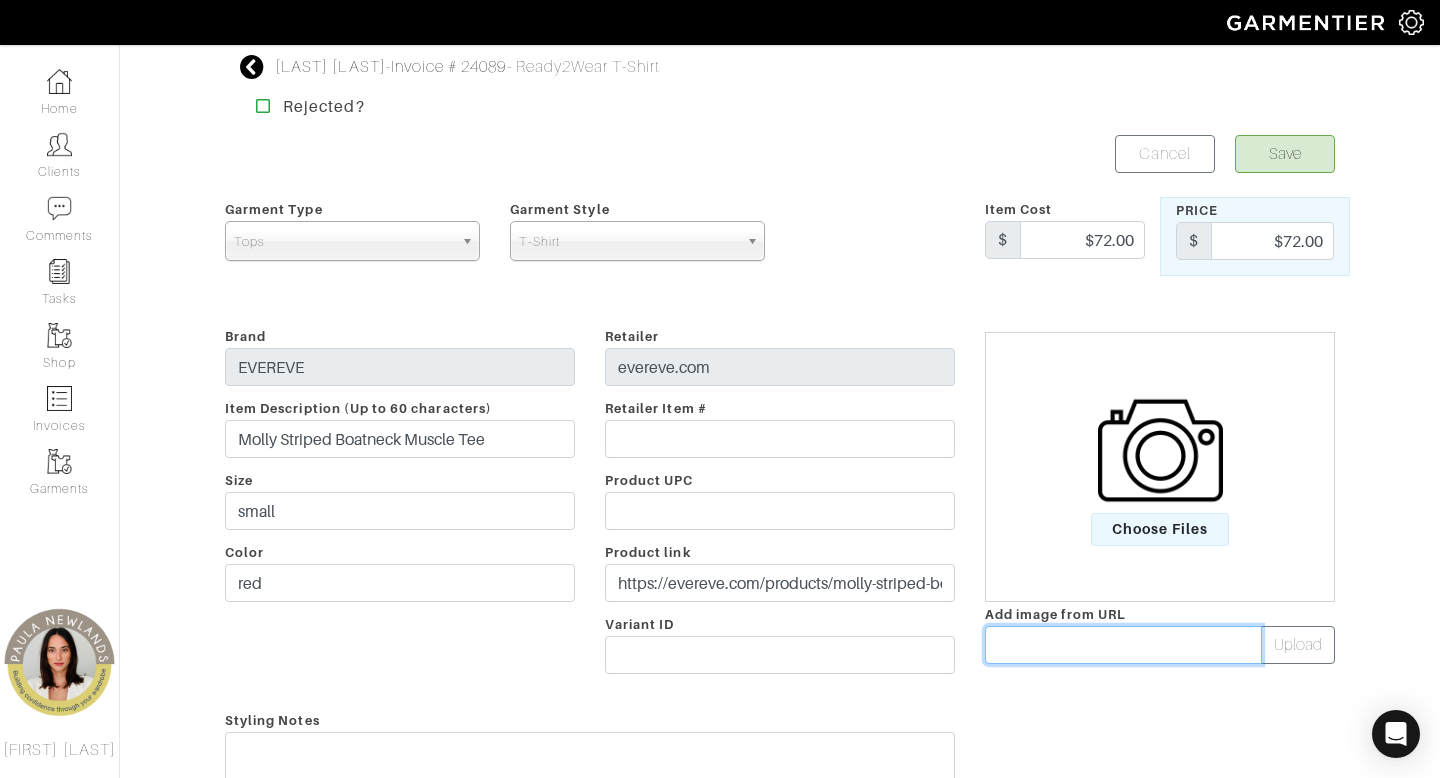 click at bounding box center [1123, 645] 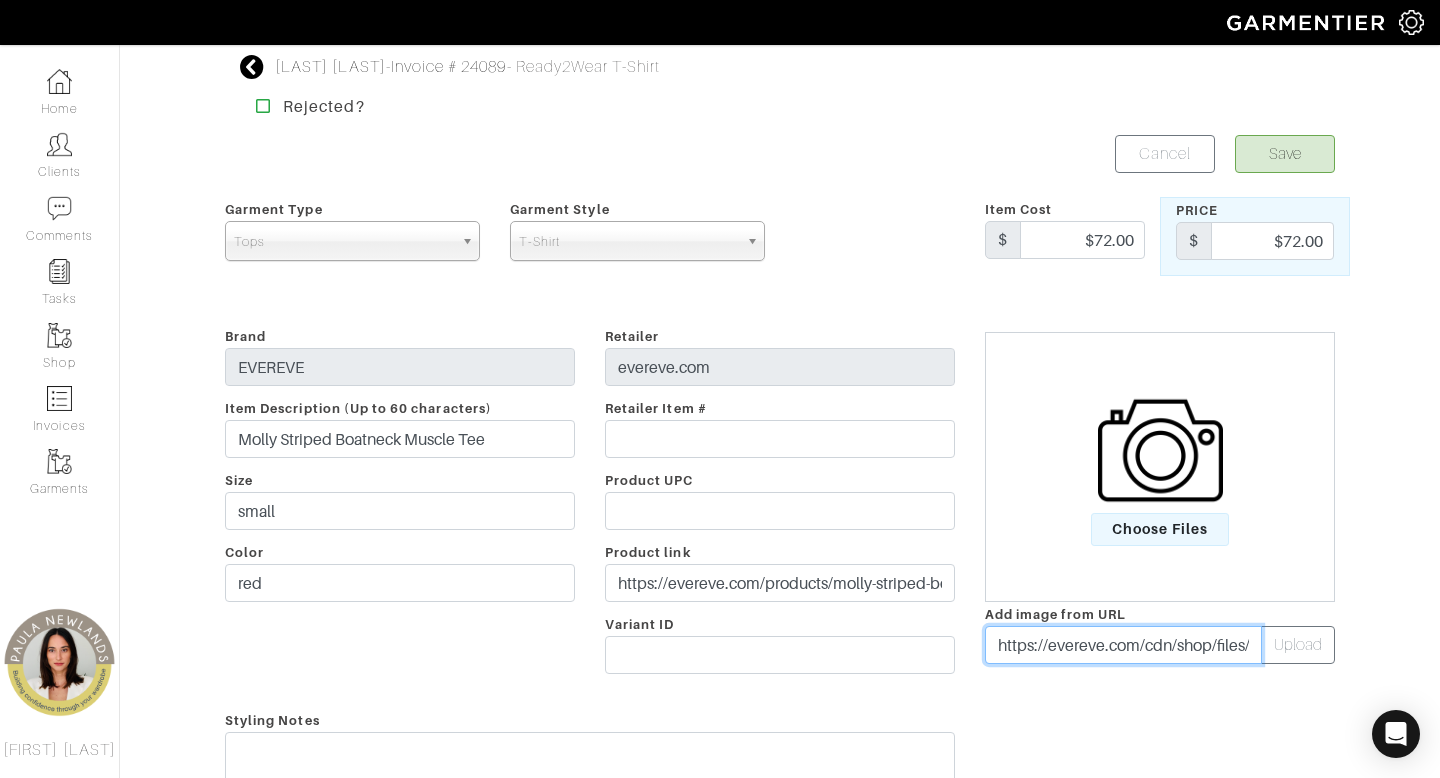 scroll, scrollTop: 0, scrollLeft: 492, axis: horizontal 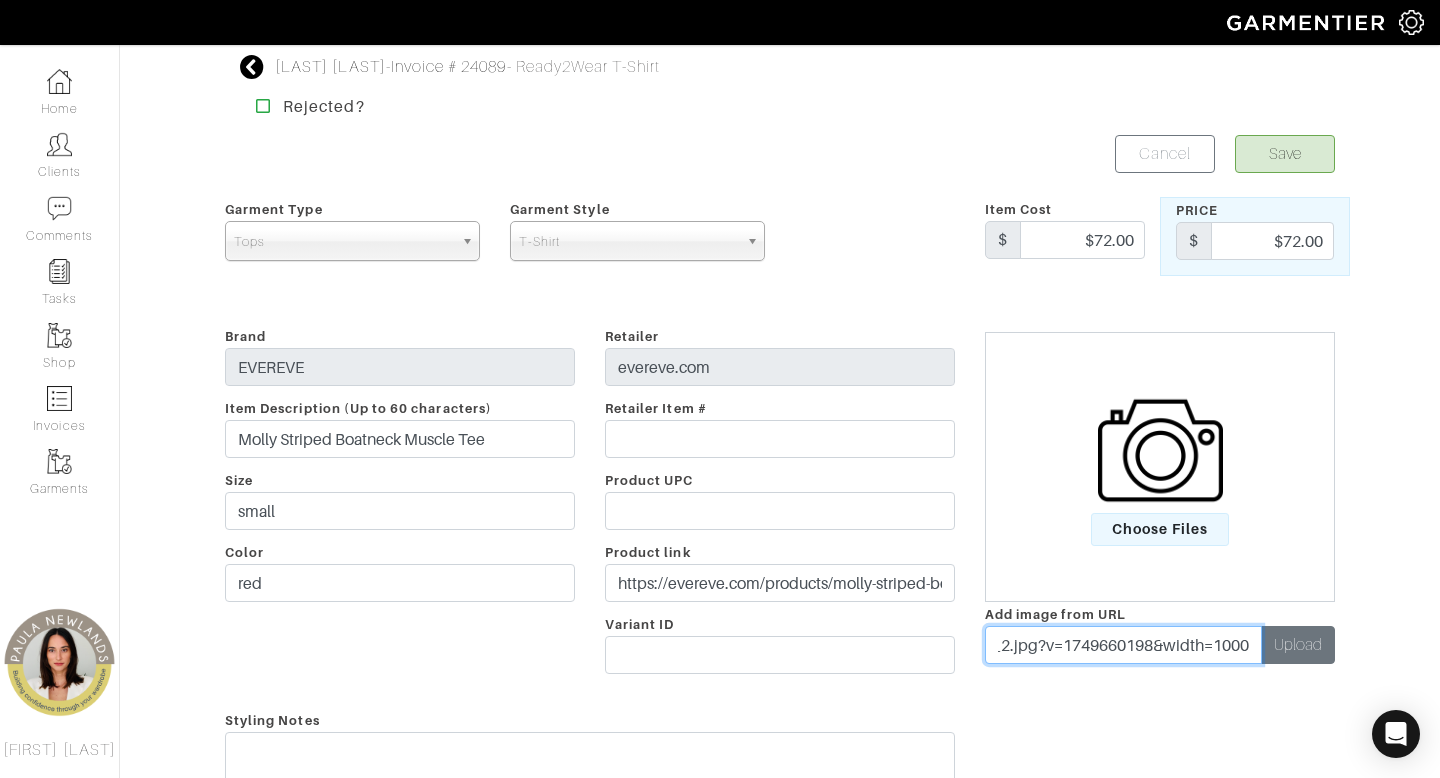 type on "https://evereve.com/cdn/shop/files/060925_Ecomm_EVE09-3_2339_2.jpg?v=1749660198&width=1000" 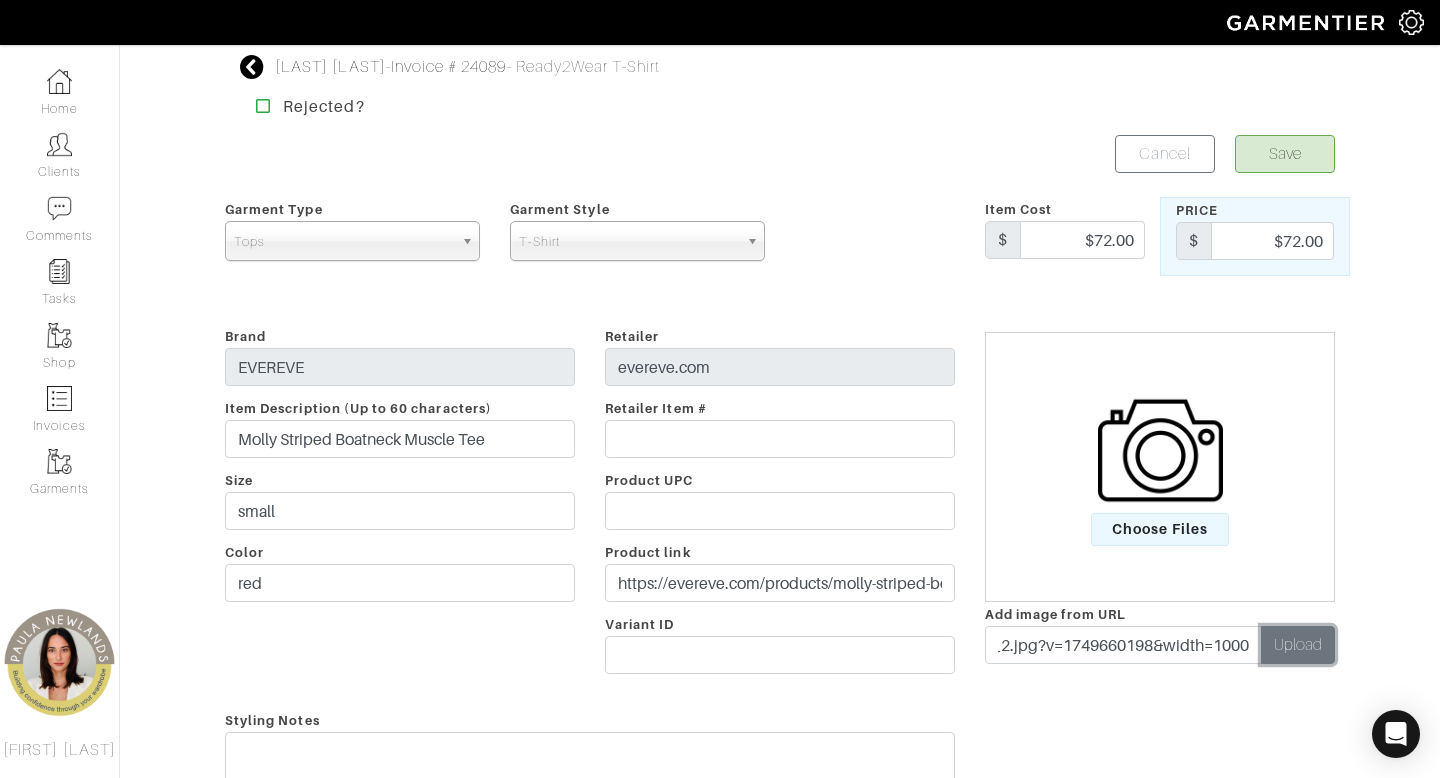 click on "Upload" at bounding box center [1298, 645] 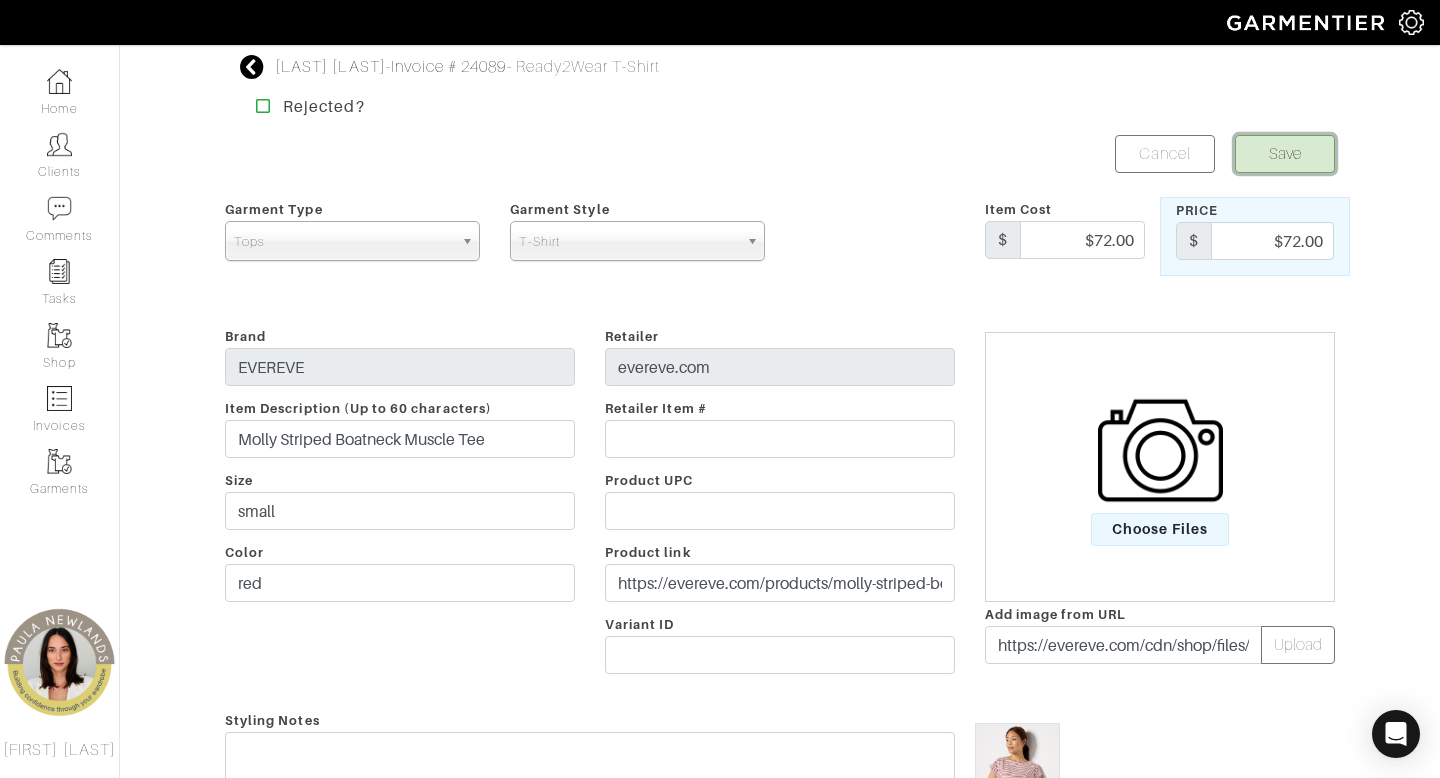 click on "Save" at bounding box center [1285, 154] 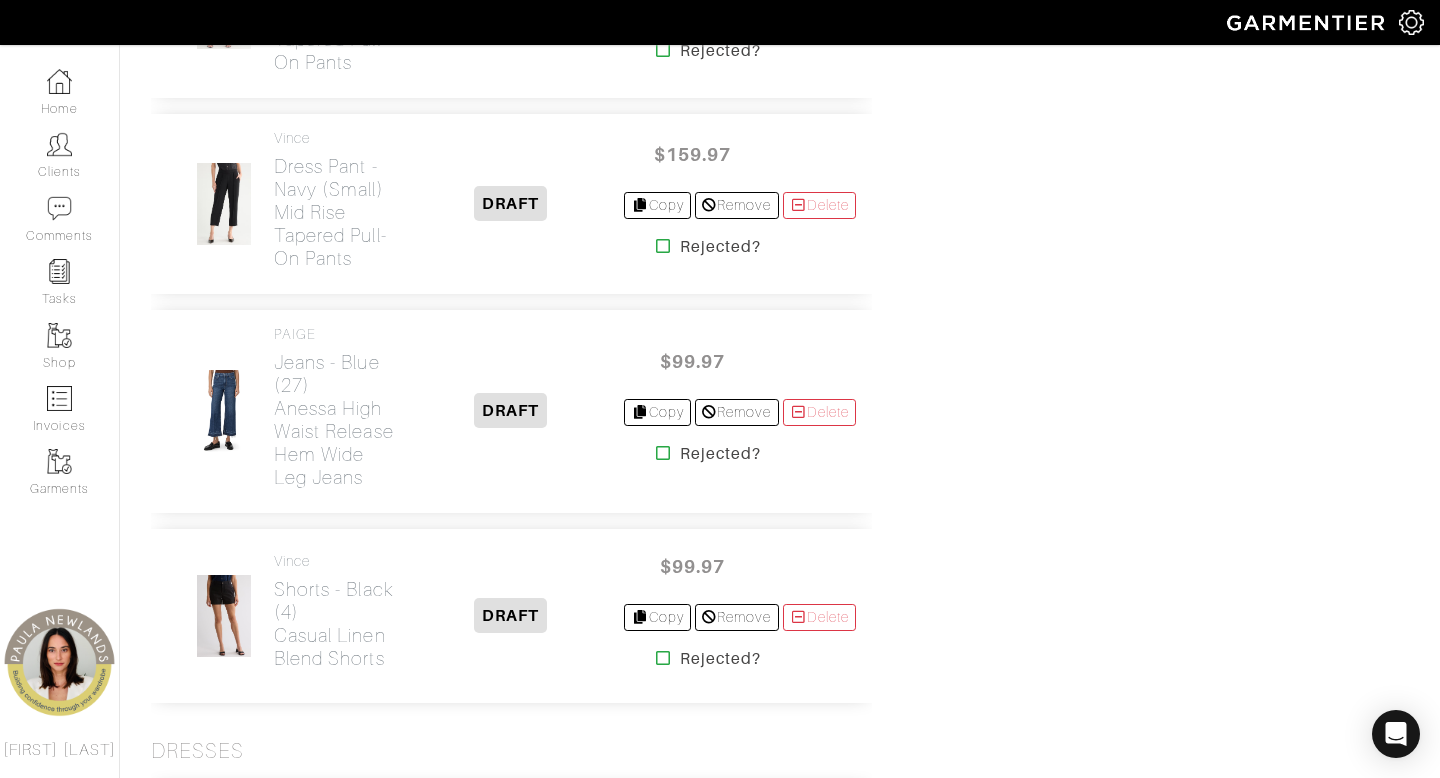 scroll, scrollTop: 3557, scrollLeft: 0, axis: vertical 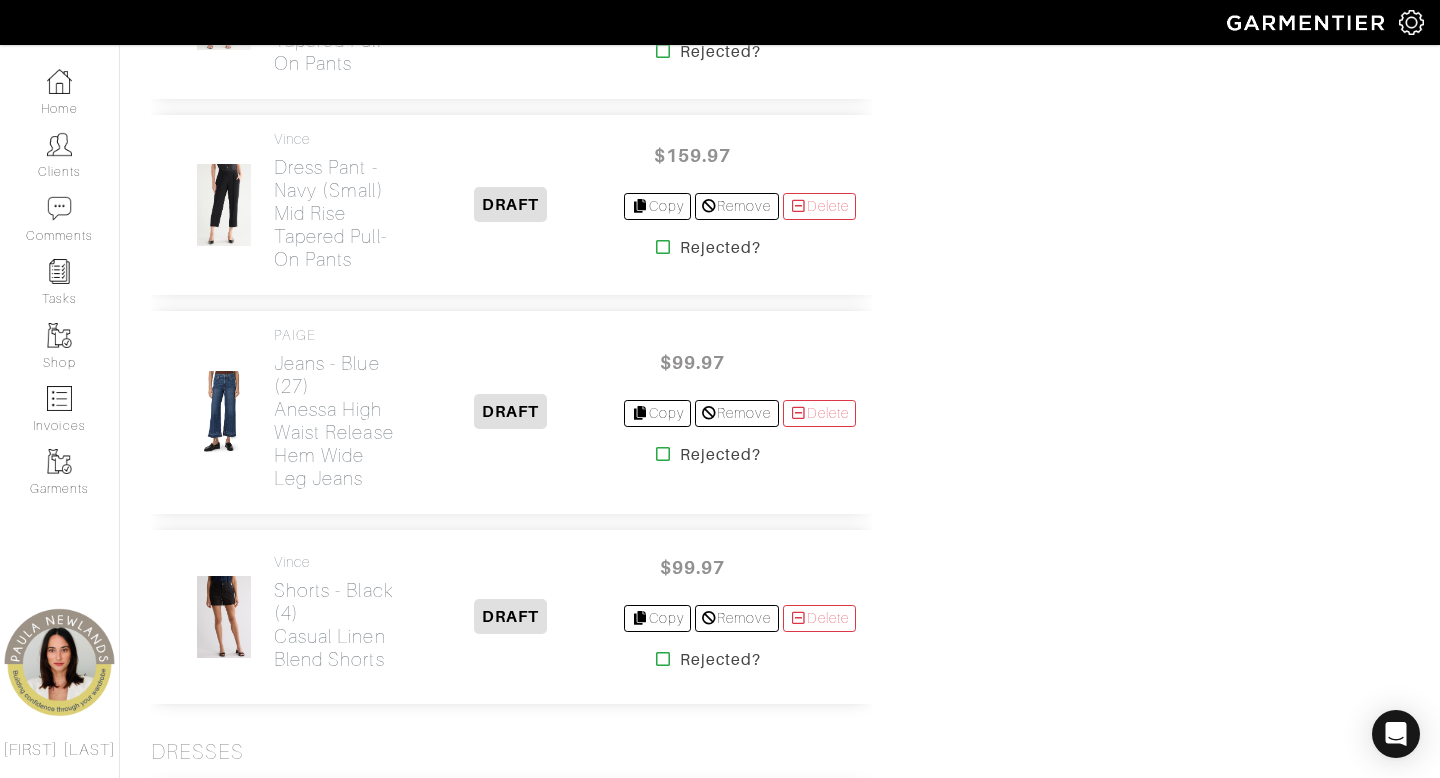 click at bounding box center (663, 51) 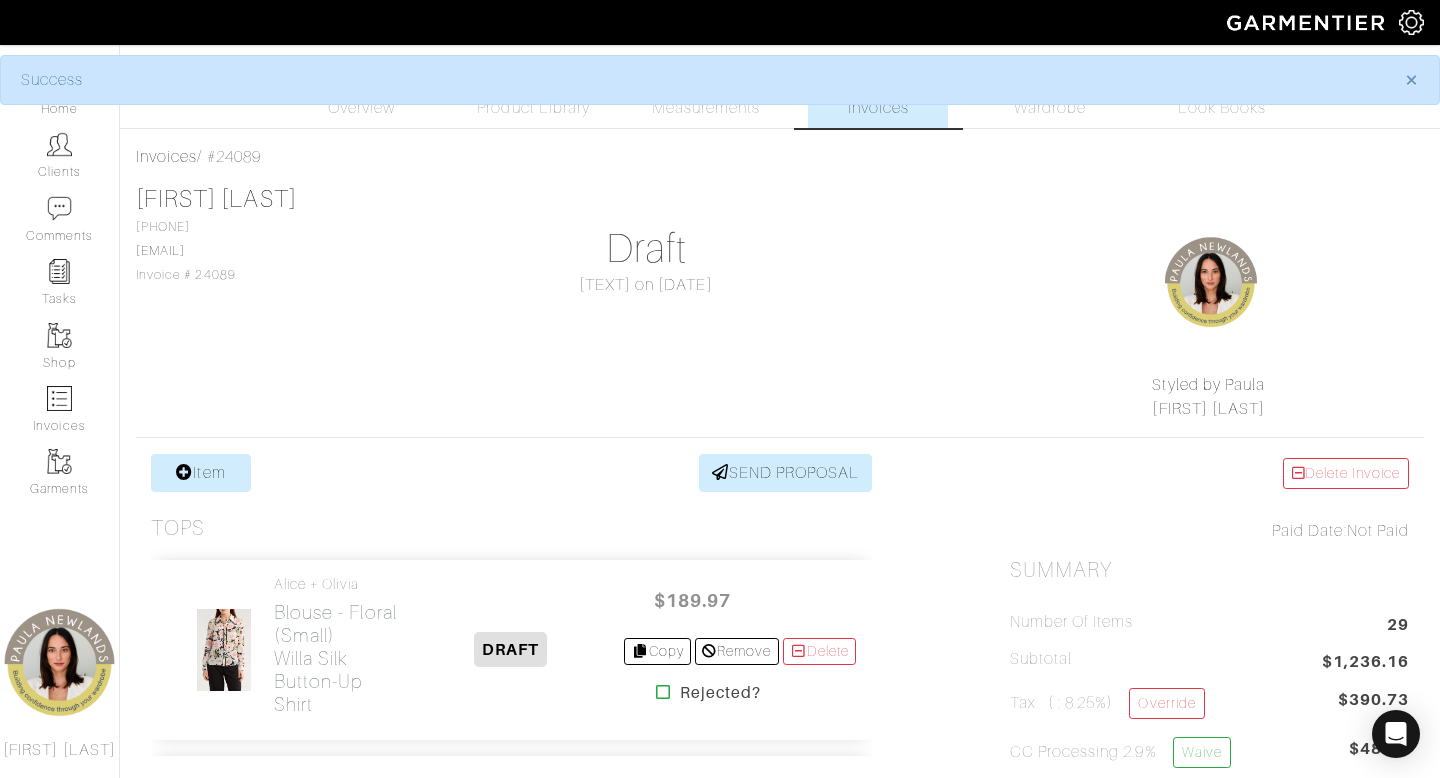 scroll, scrollTop: 0, scrollLeft: 0, axis: both 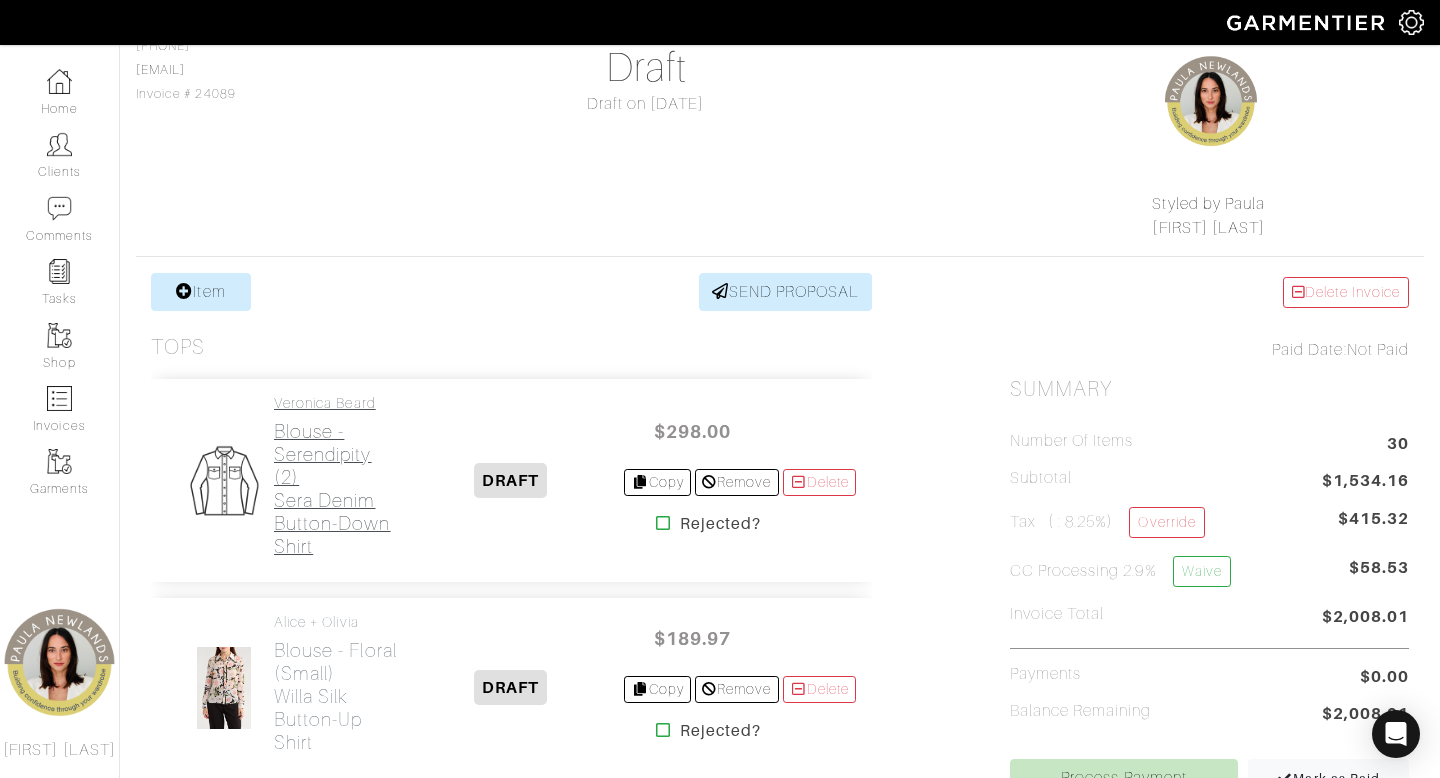 click on "Blouse -   Serendipity (2)
Sera Denim Button-Down Shirt" at bounding box center (335, 489) 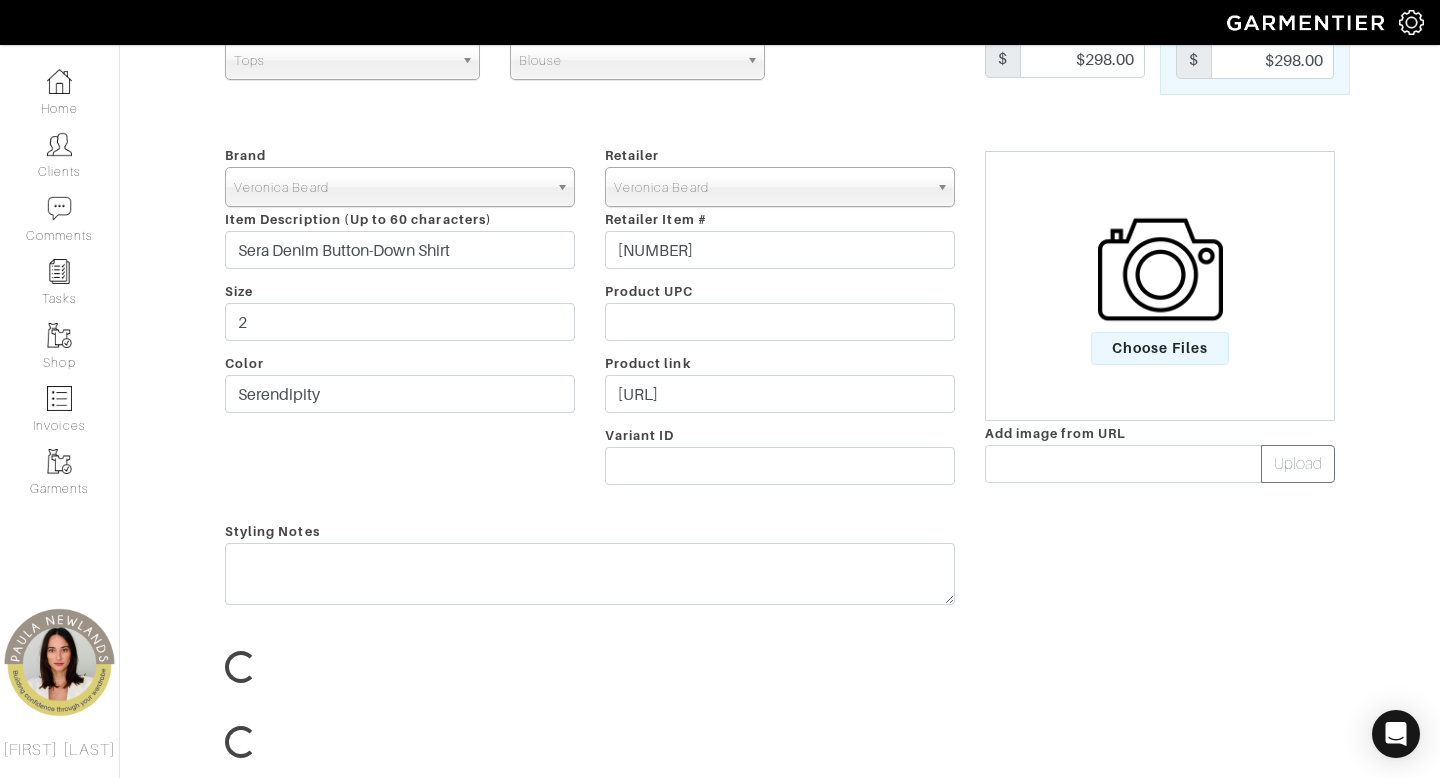 scroll, scrollTop: 0, scrollLeft: 0, axis: both 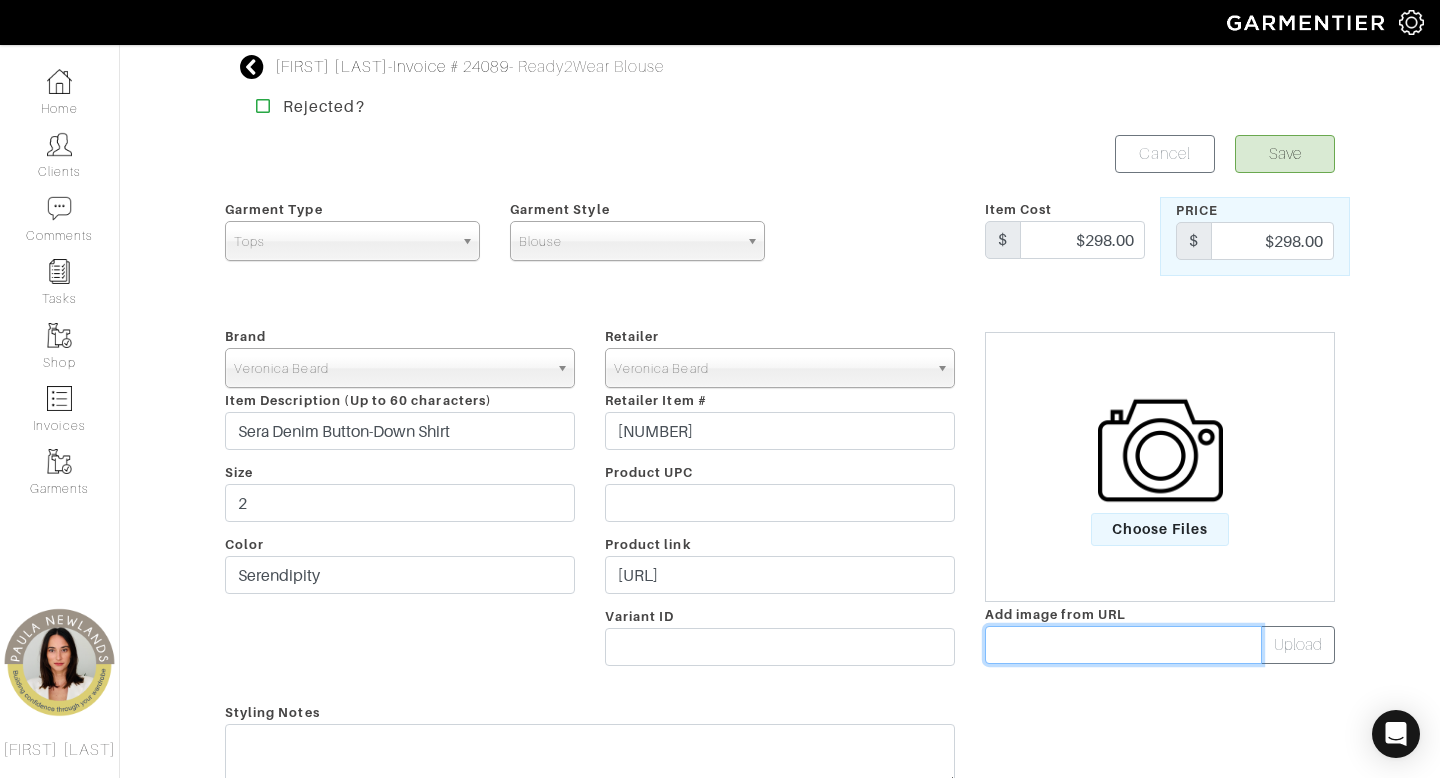 click at bounding box center [1123, 645] 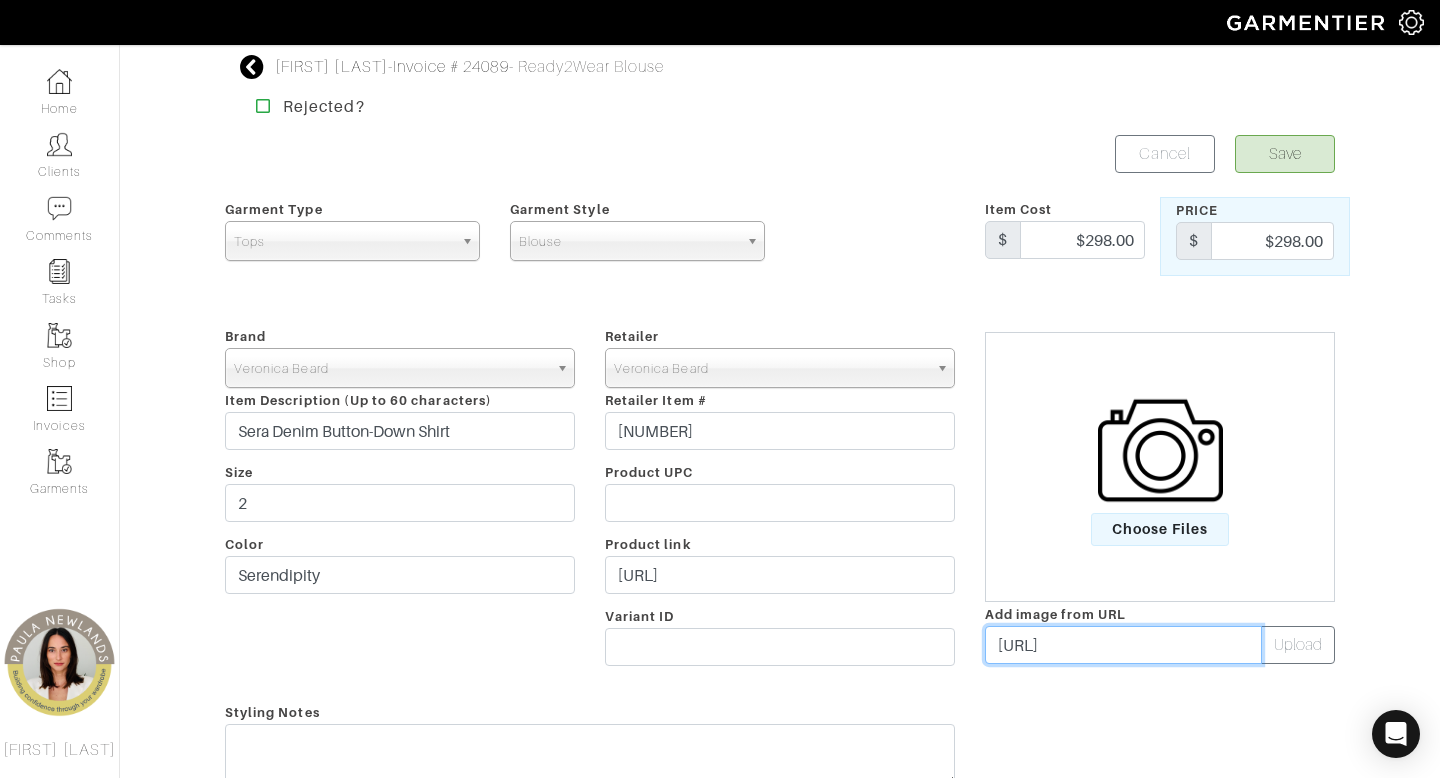 scroll, scrollTop: 0, scrollLeft: 552, axis: horizontal 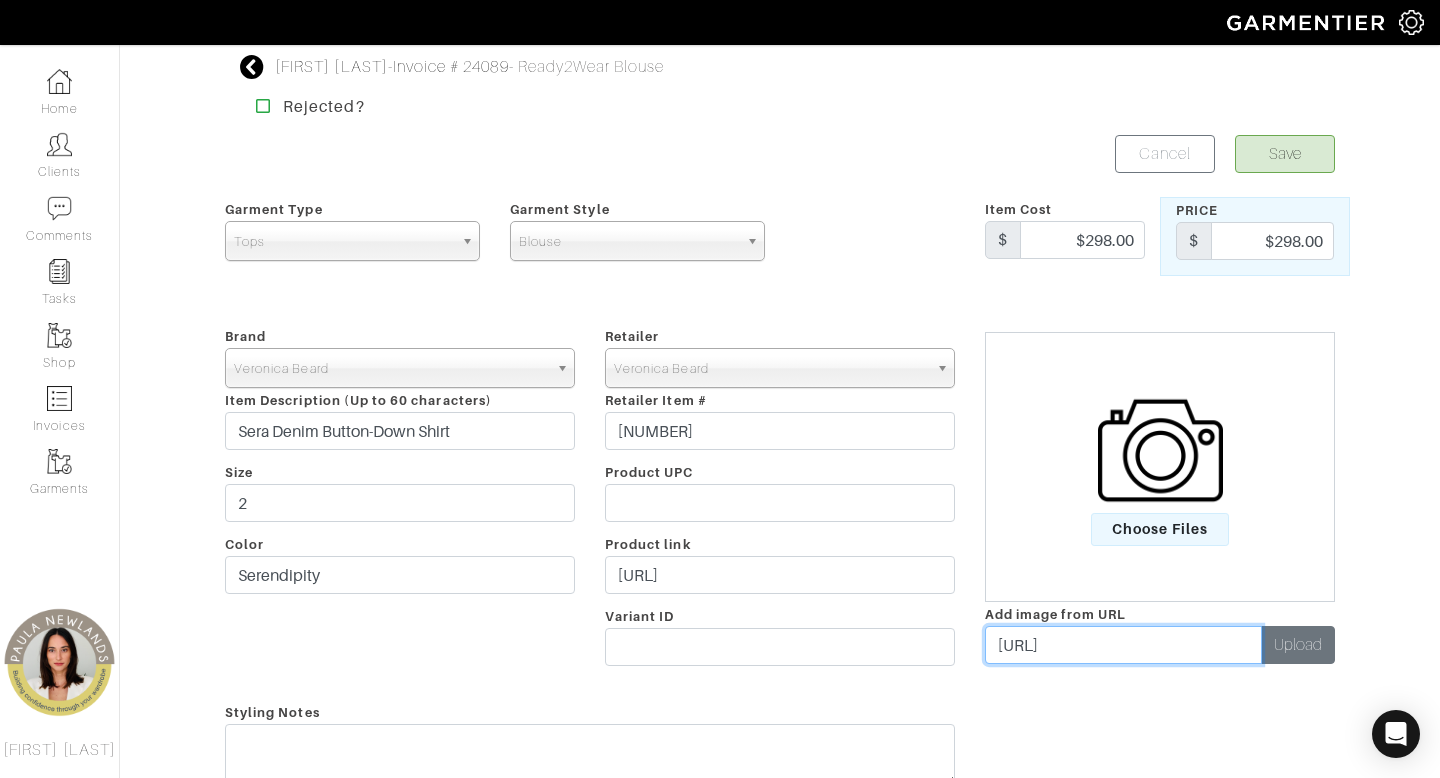 type on "https://veronicabeard.com/cdn/shop/files/J25067100069SY_SERENDIPITY_01.jpg?v=1746802240&width=1593" 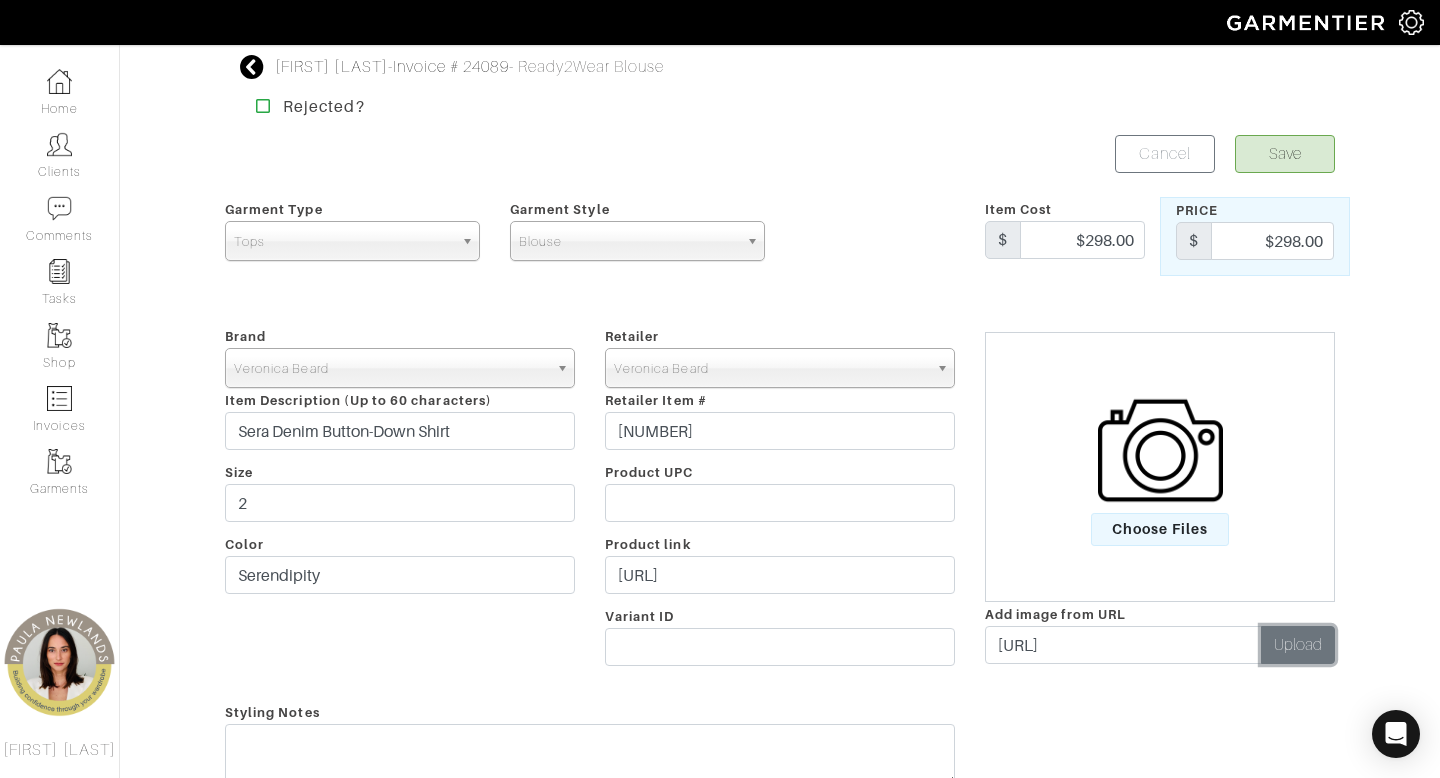 click on "Upload" at bounding box center (1298, 645) 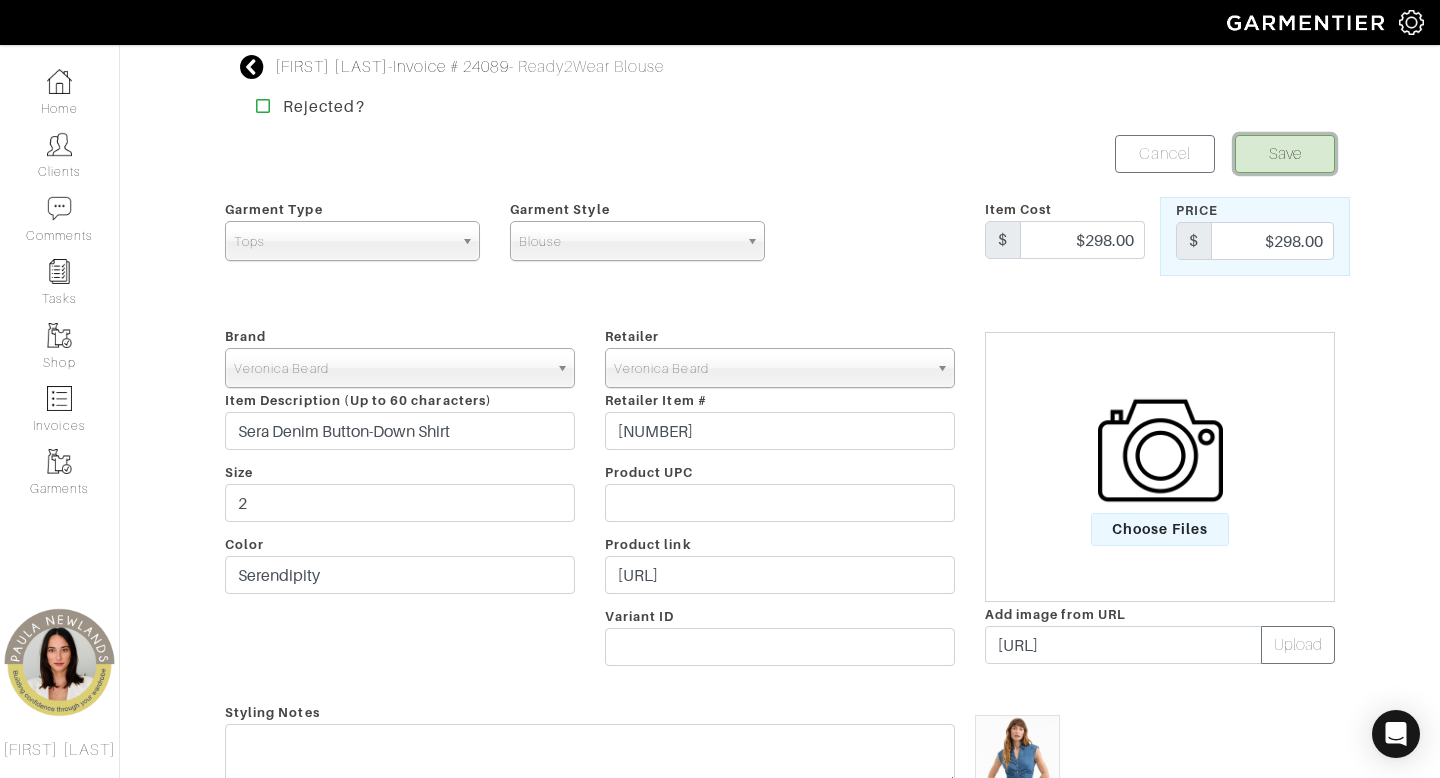click on "Save" at bounding box center [1285, 154] 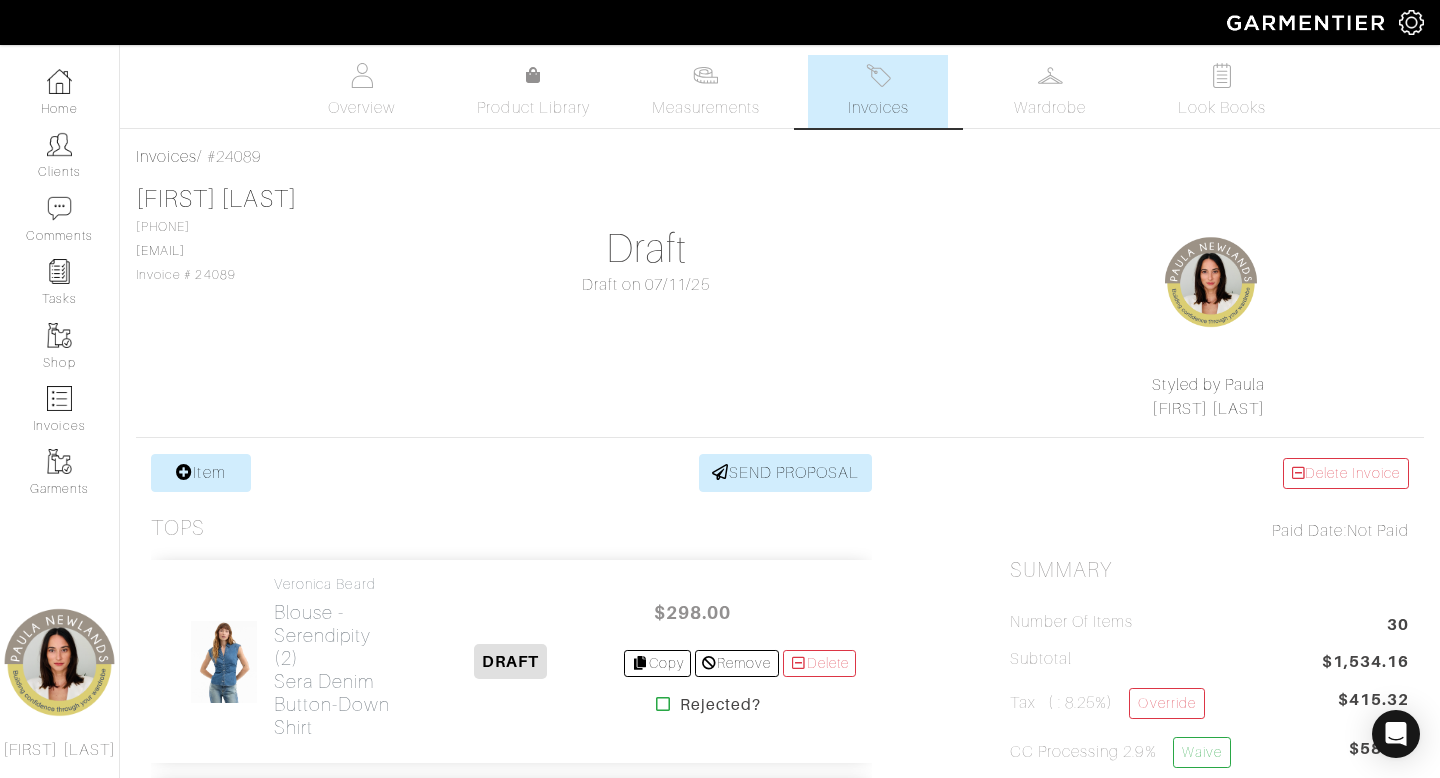 scroll, scrollTop: 0, scrollLeft: 0, axis: both 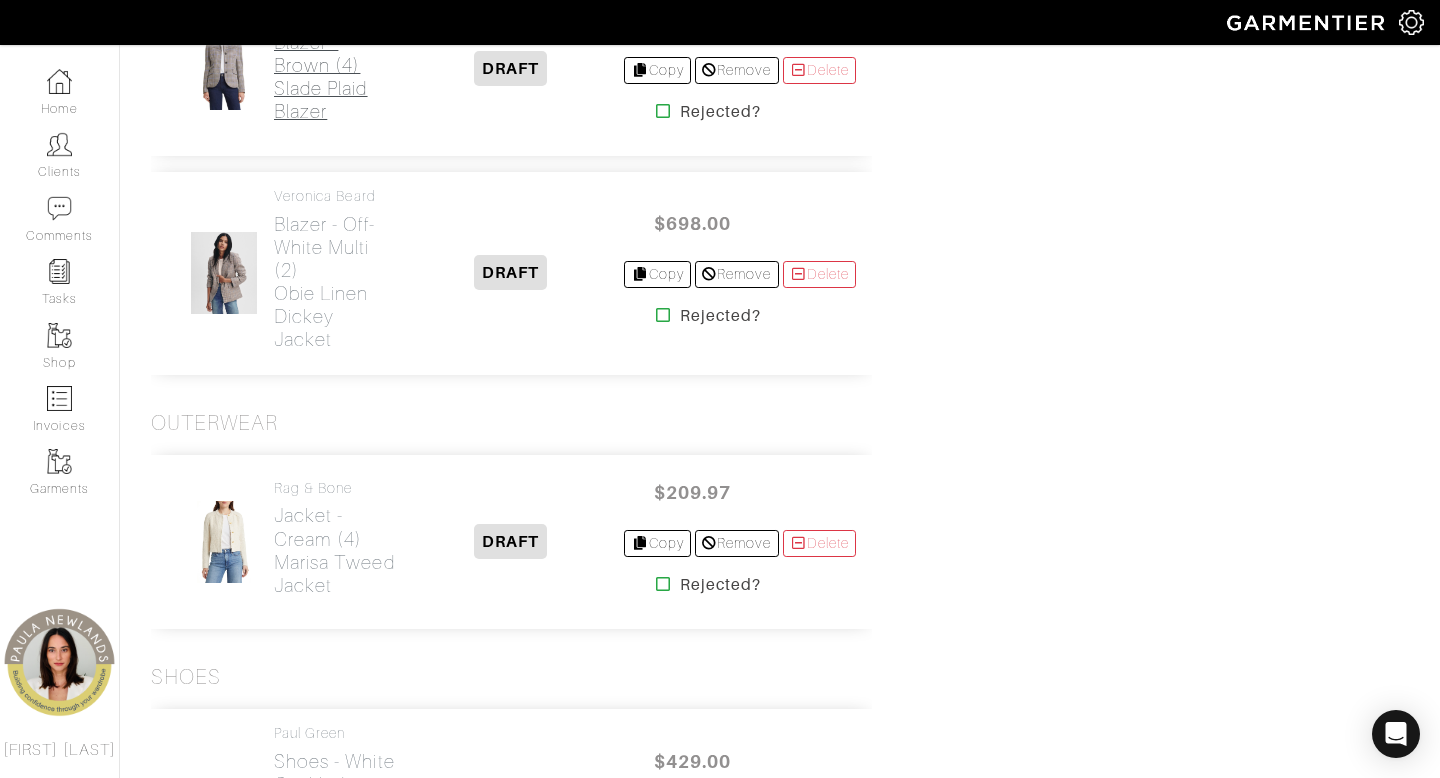 click on "Blazer -   brown (4)
Slade Plaid Blazer" at bounding box center (335, 77) 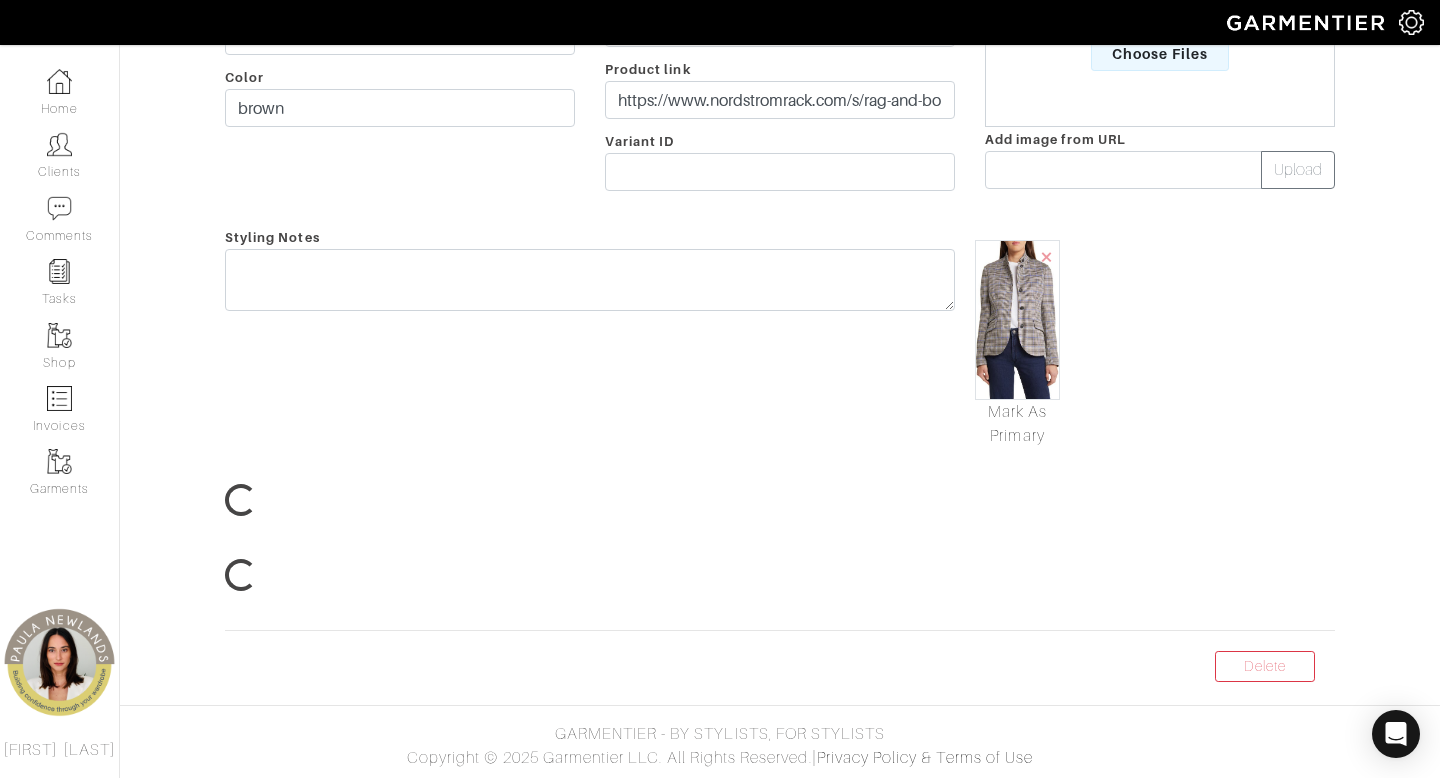 scroll, scrollTop: 0, scrollLeft: 0, axis: both 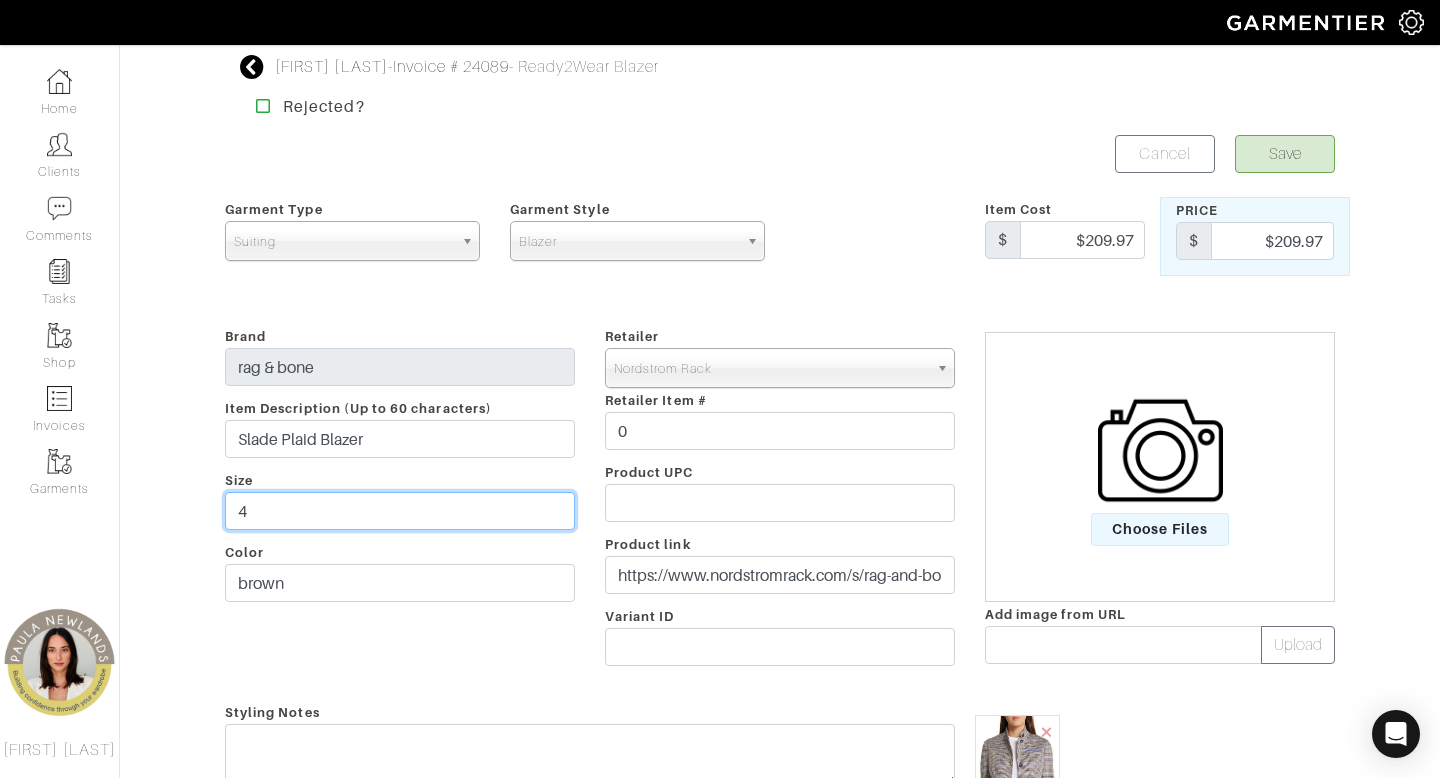 click on "4" at bounding box center [400, 511] 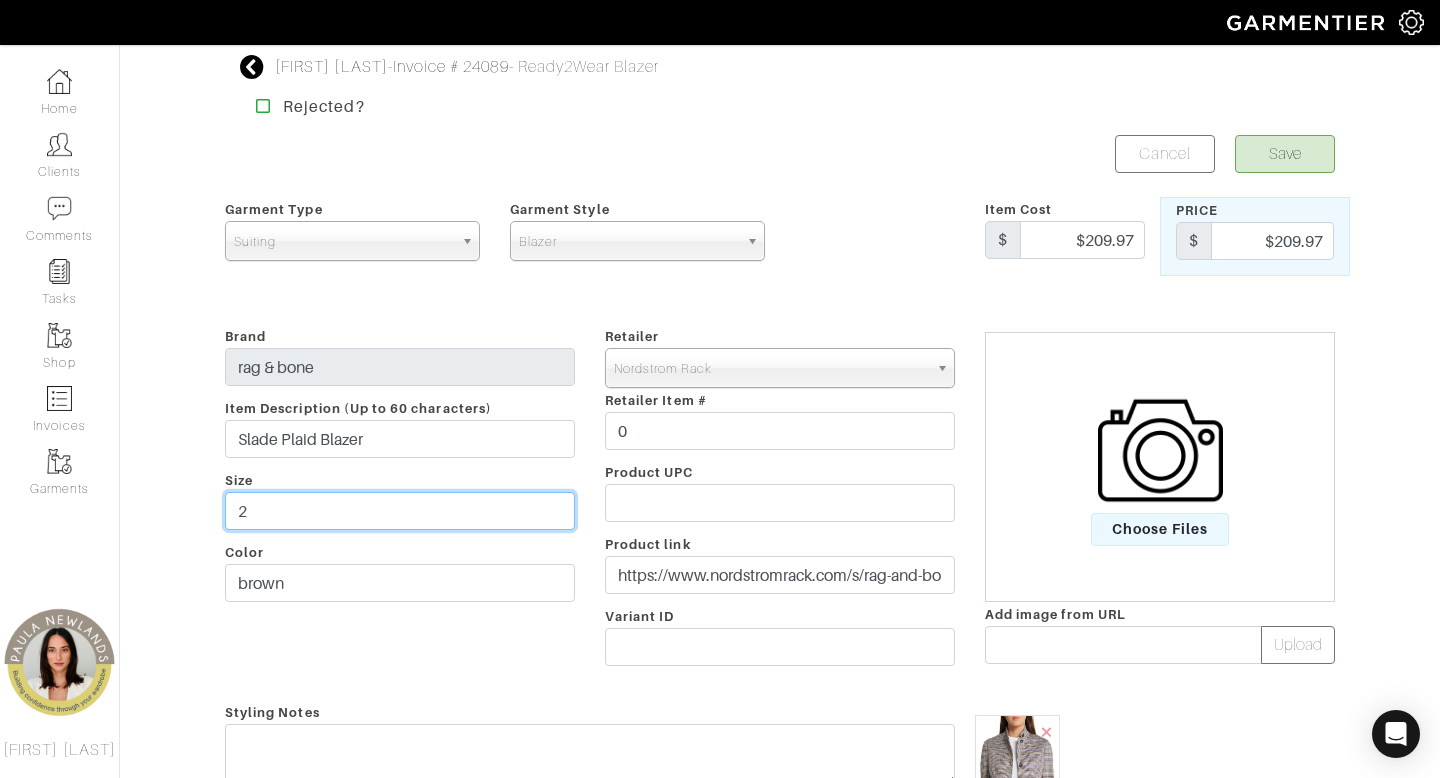 type on "2" 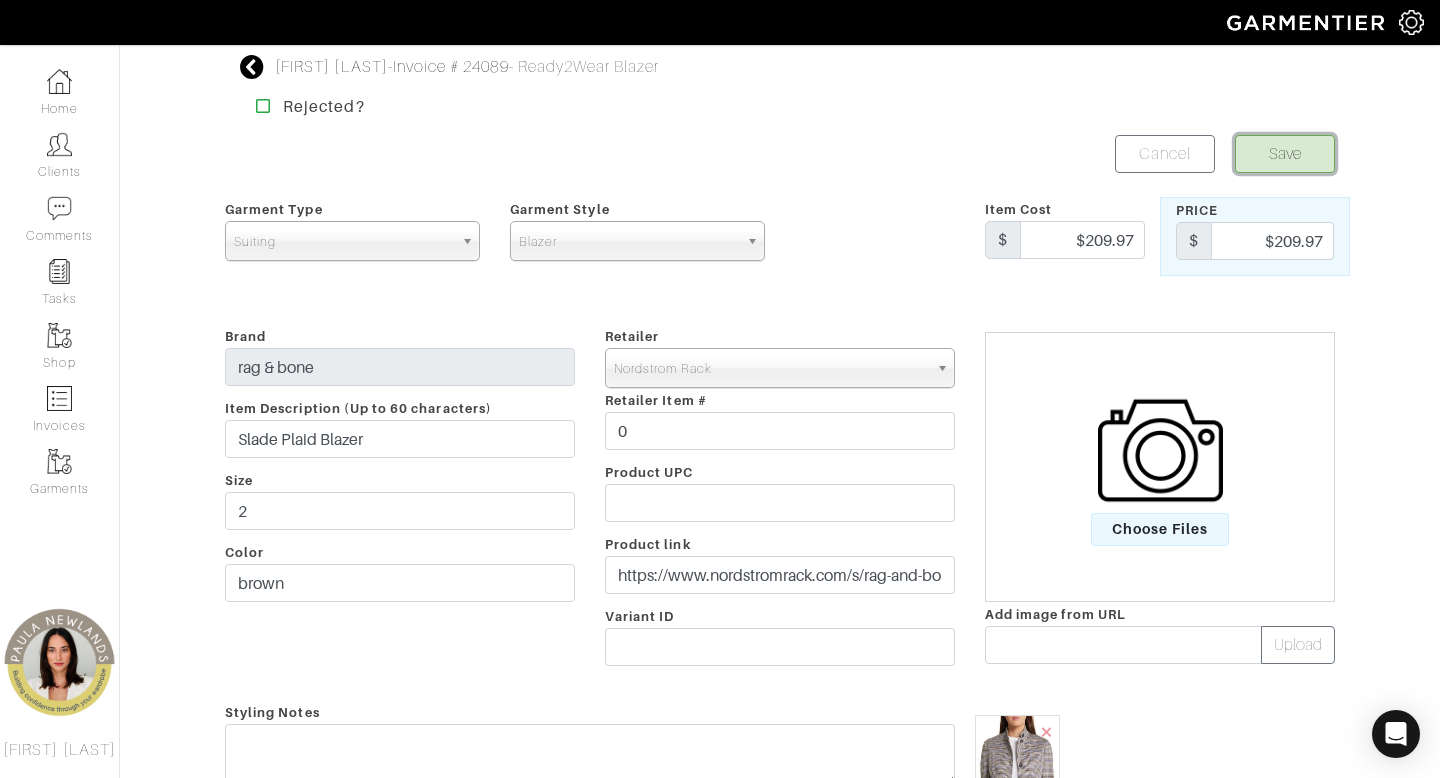 click on "Save" at bounding box center [1285, 154] 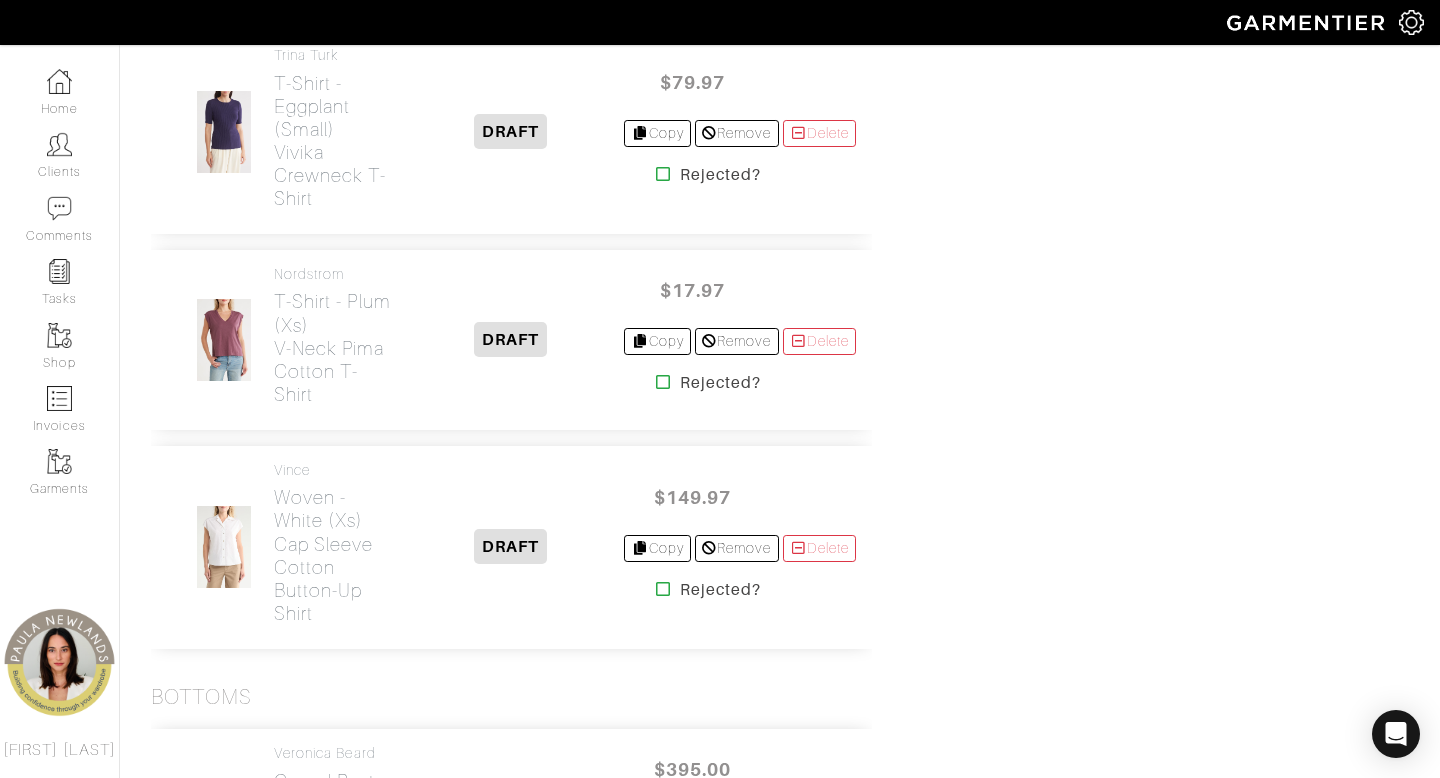 scroll, scrollTop: 2808, scrollLeft: 0, axis: vertical 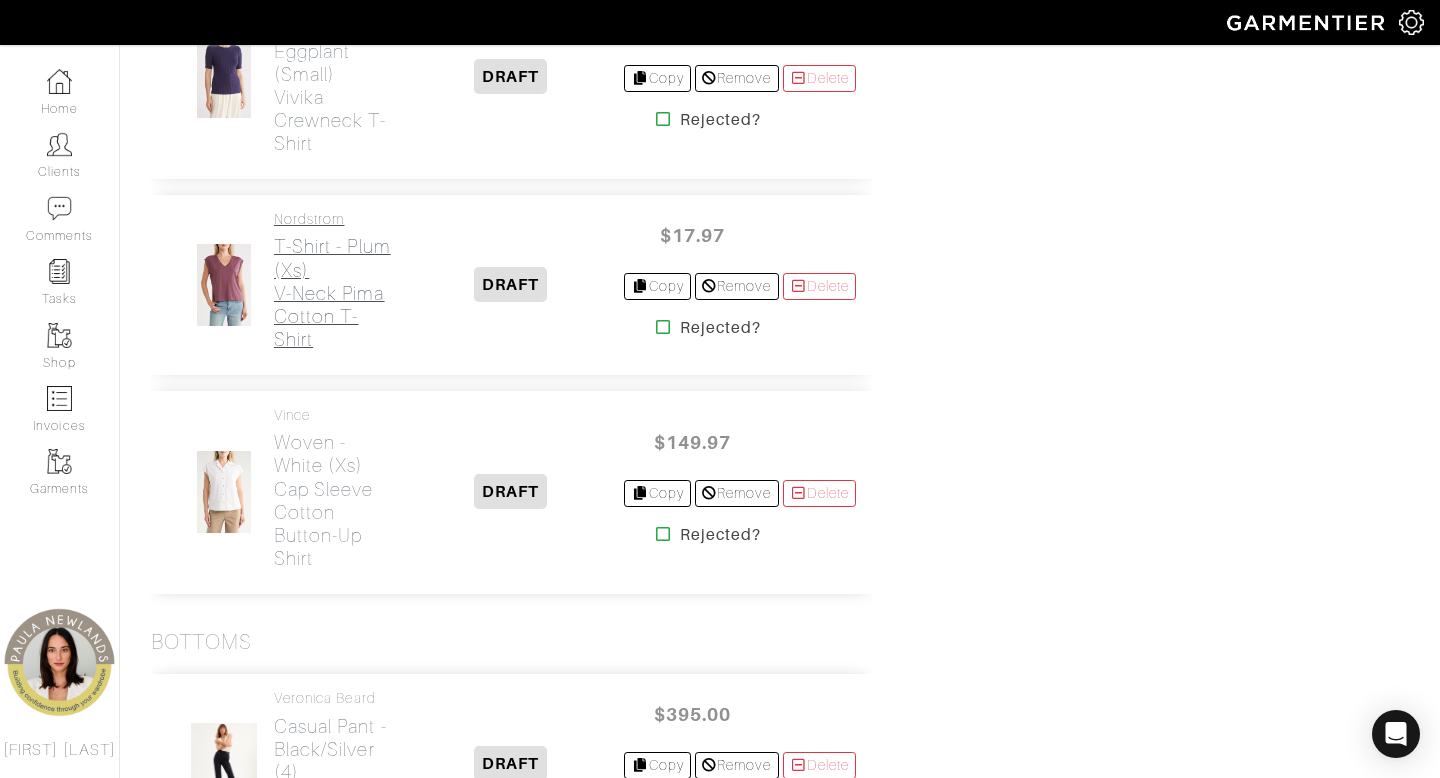 click on "T-Shirt -   plum (xs)
V-Neck Pima Cotton T-Shirt" at bounding box center [335, 292] 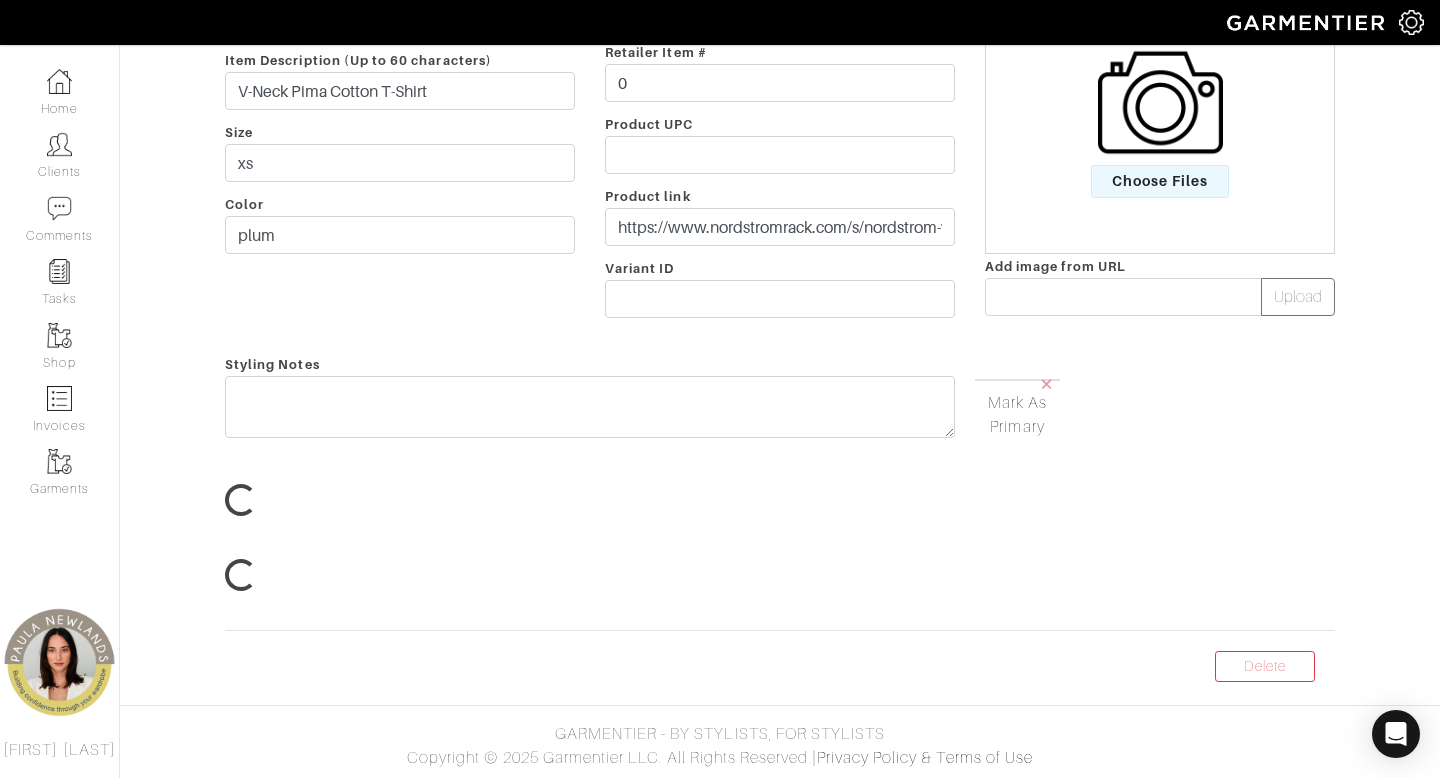scroll, scrollTop: 0, scrollLeft: 0, axis: both 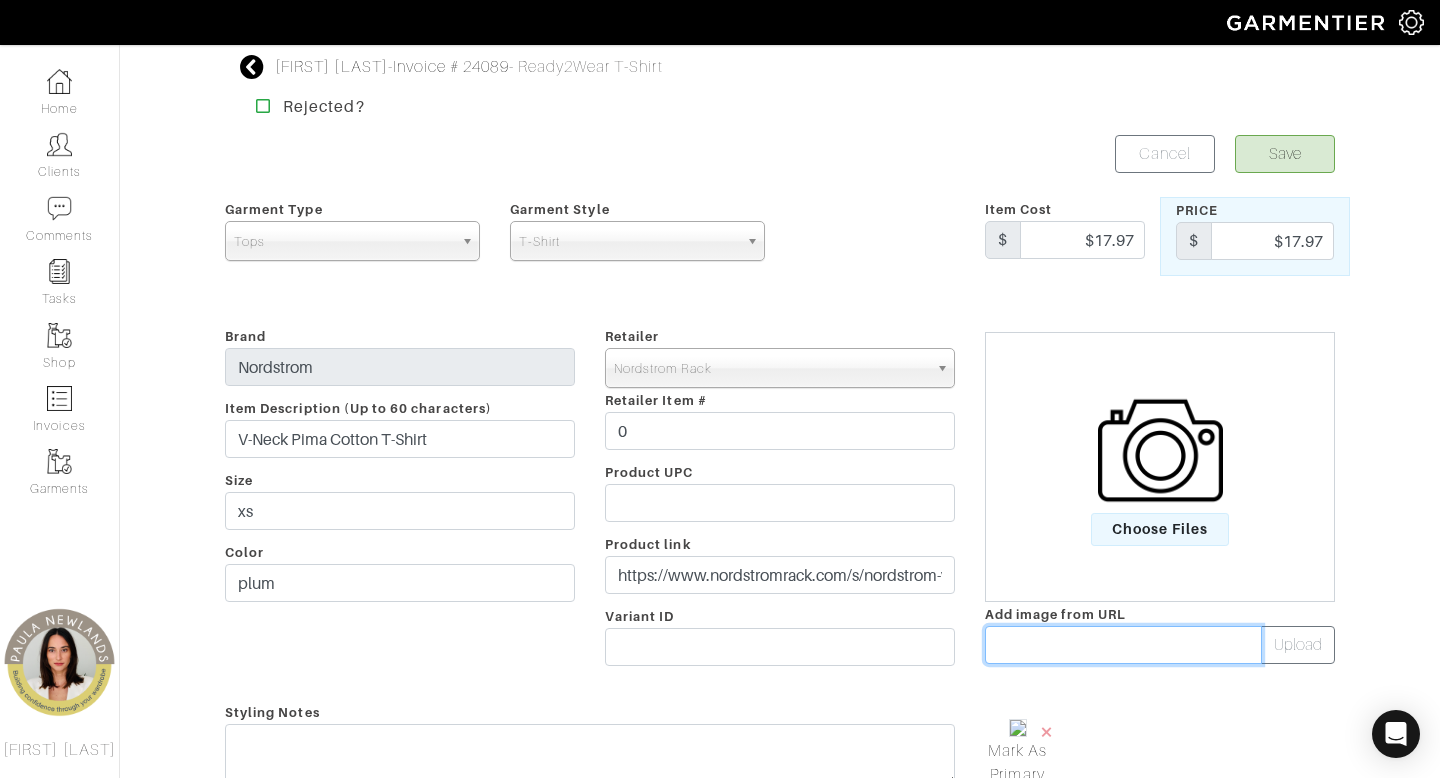 click at bounding box center (1123, 645) 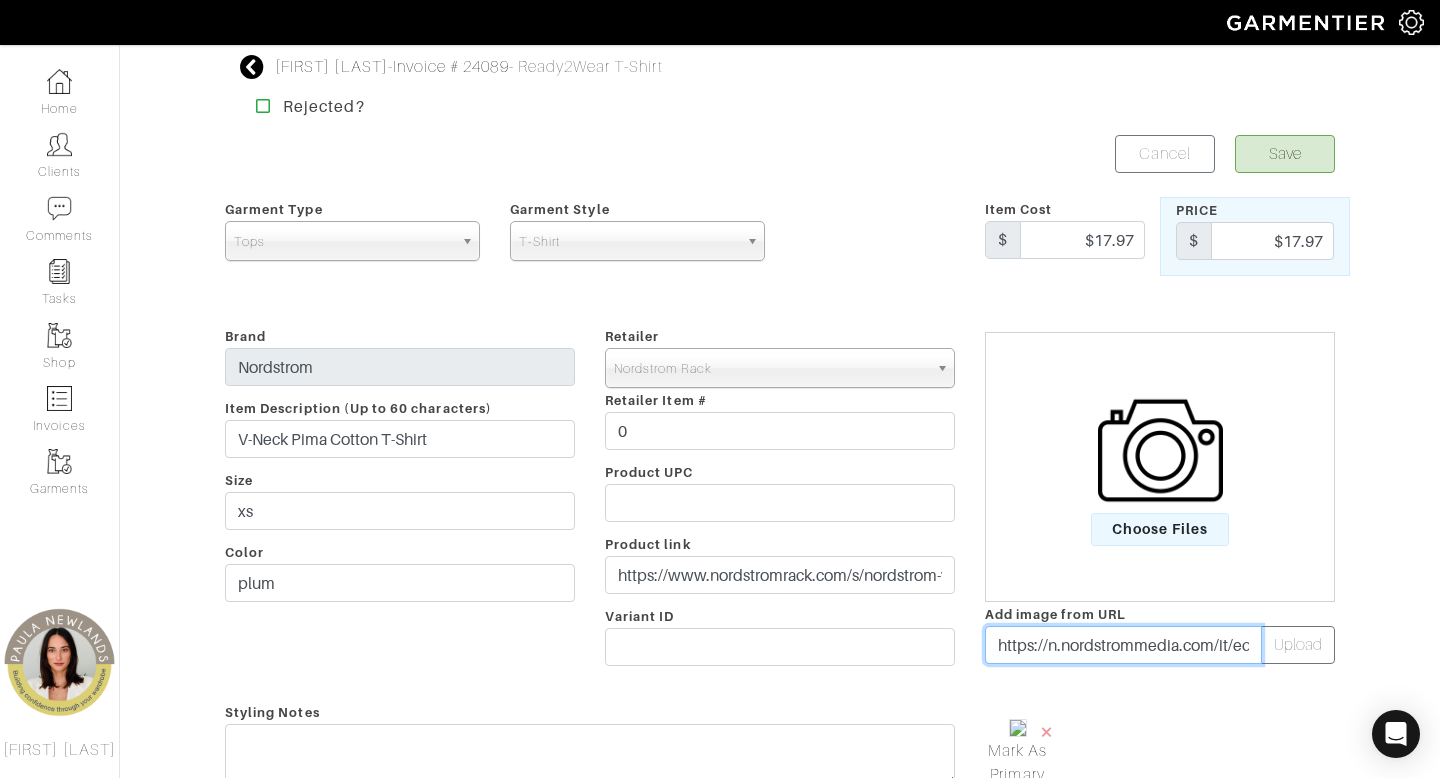 scroll, scrollTop: 0, scrollLeft: 515, axis: horizontal 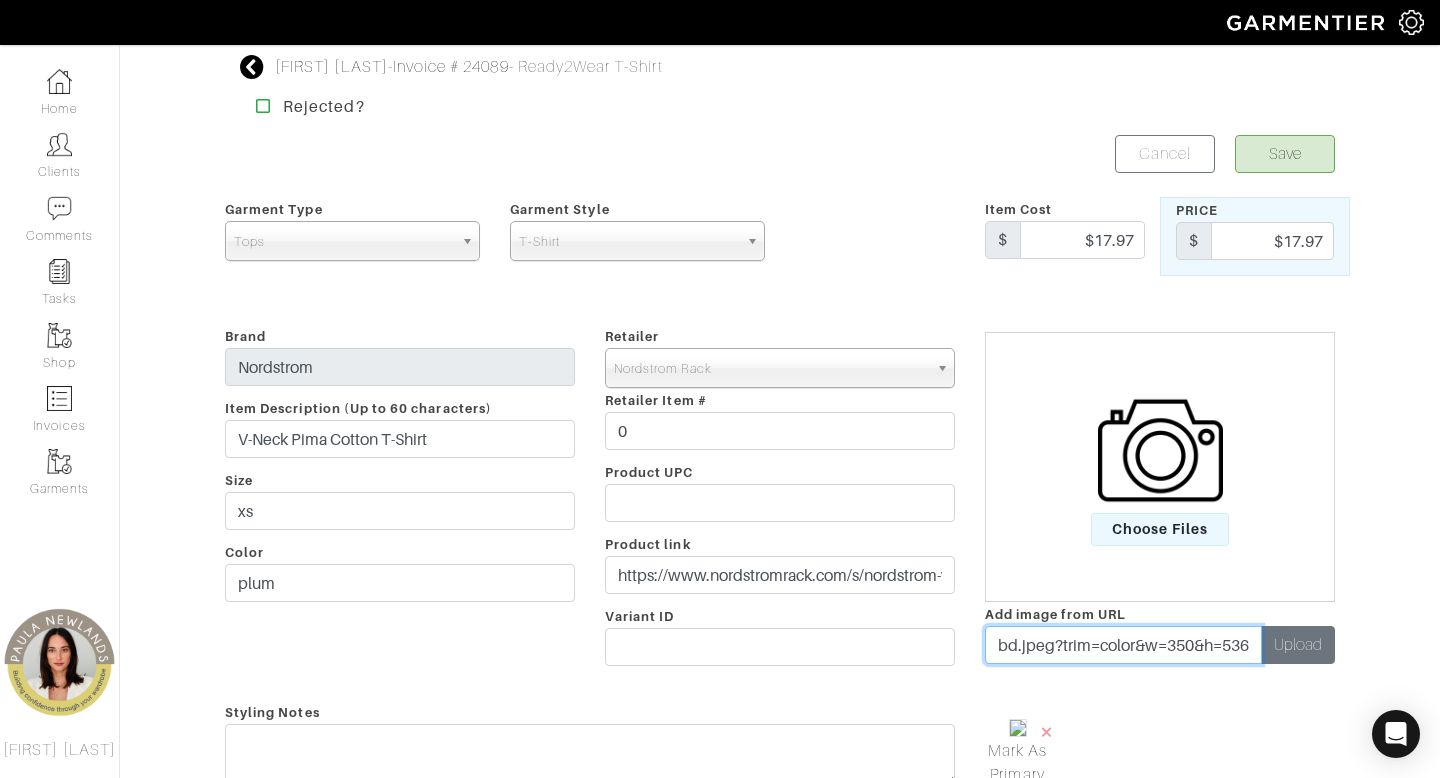 type on "https://n.nordstrommedia.com/it/ed3a27f4-11c8-4867-b76f-c8c279eebfbd.jpeg?trim=color&w=350&h=536" 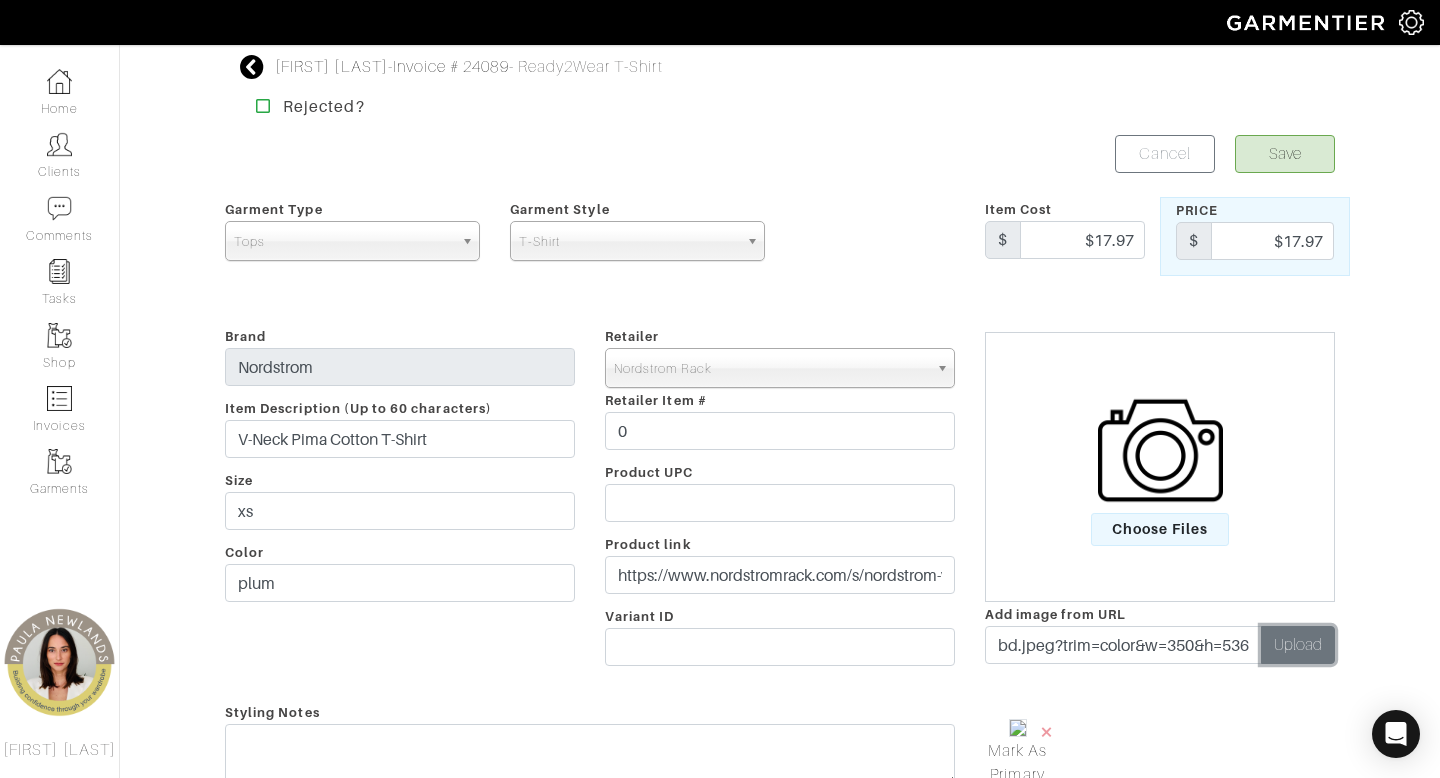click on "Upload" at bounding box center [1298, 645] 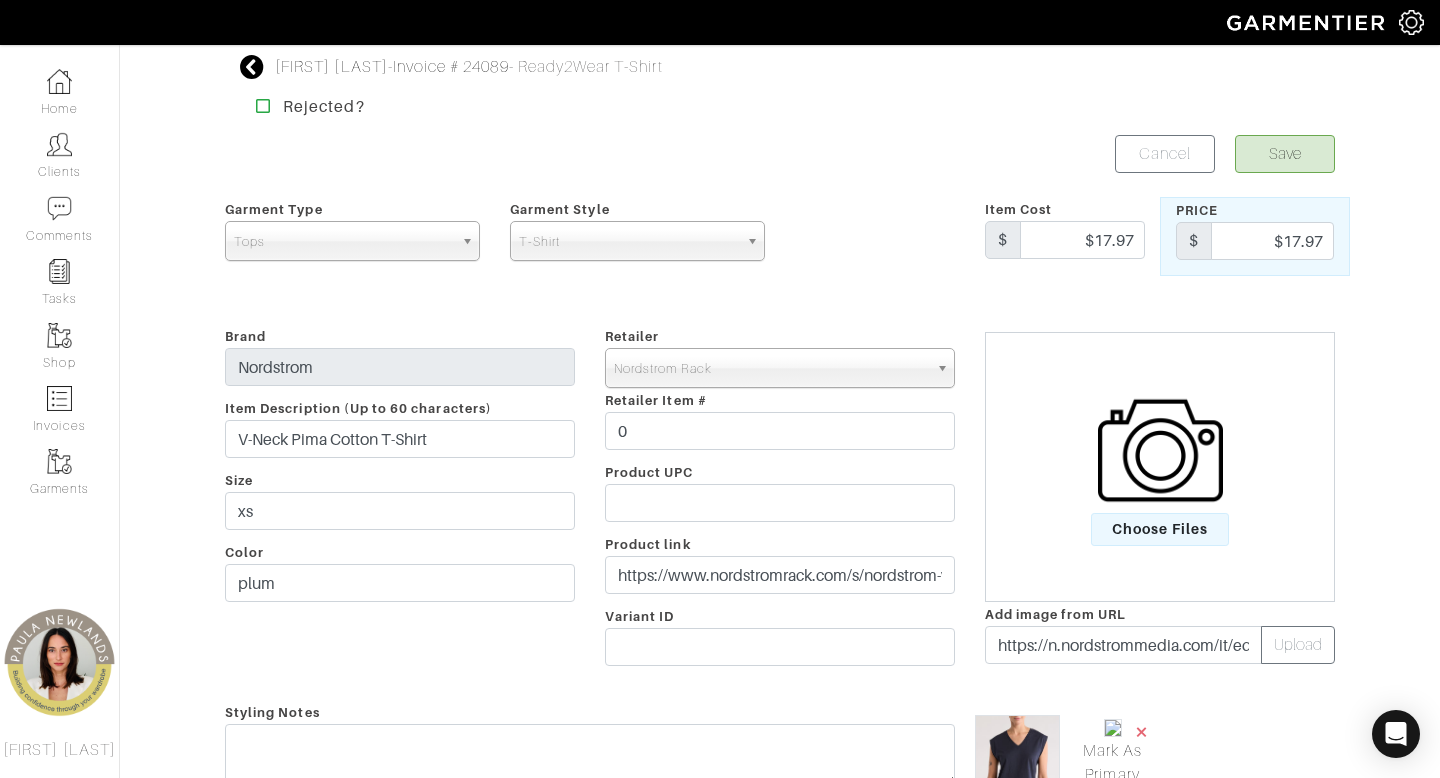 click on "×" at bounding box center [1142, 731] 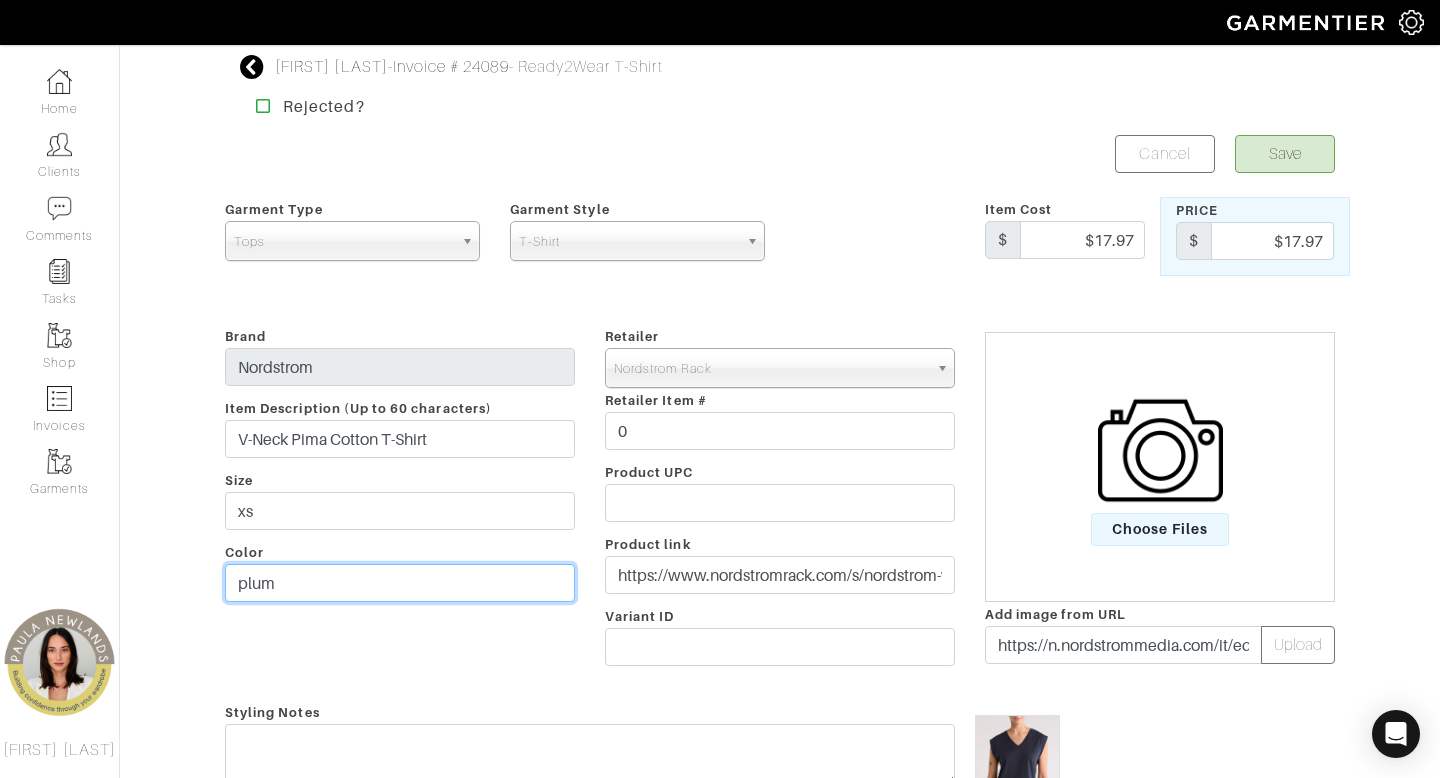 click on "plum" at bounding box center (400, 583) 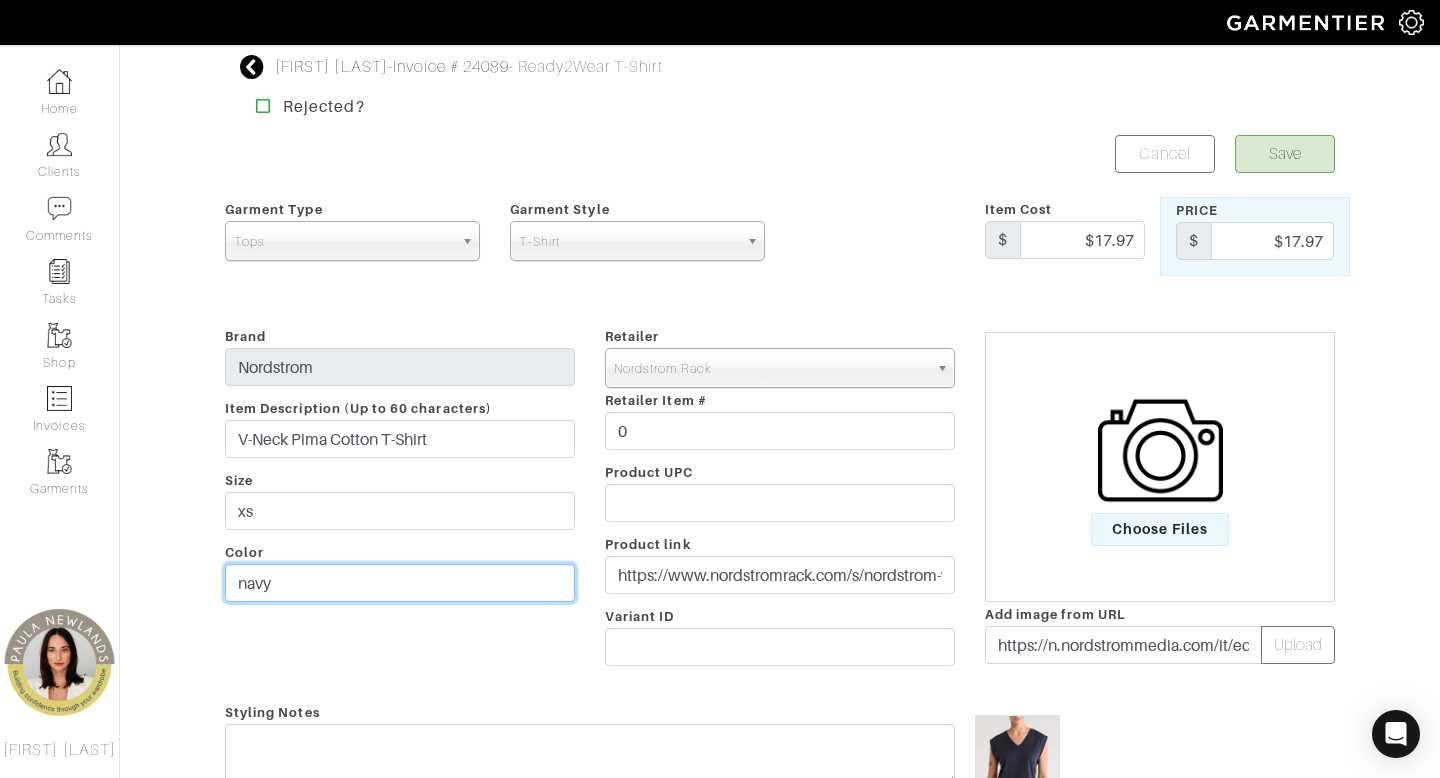 type on "navy" 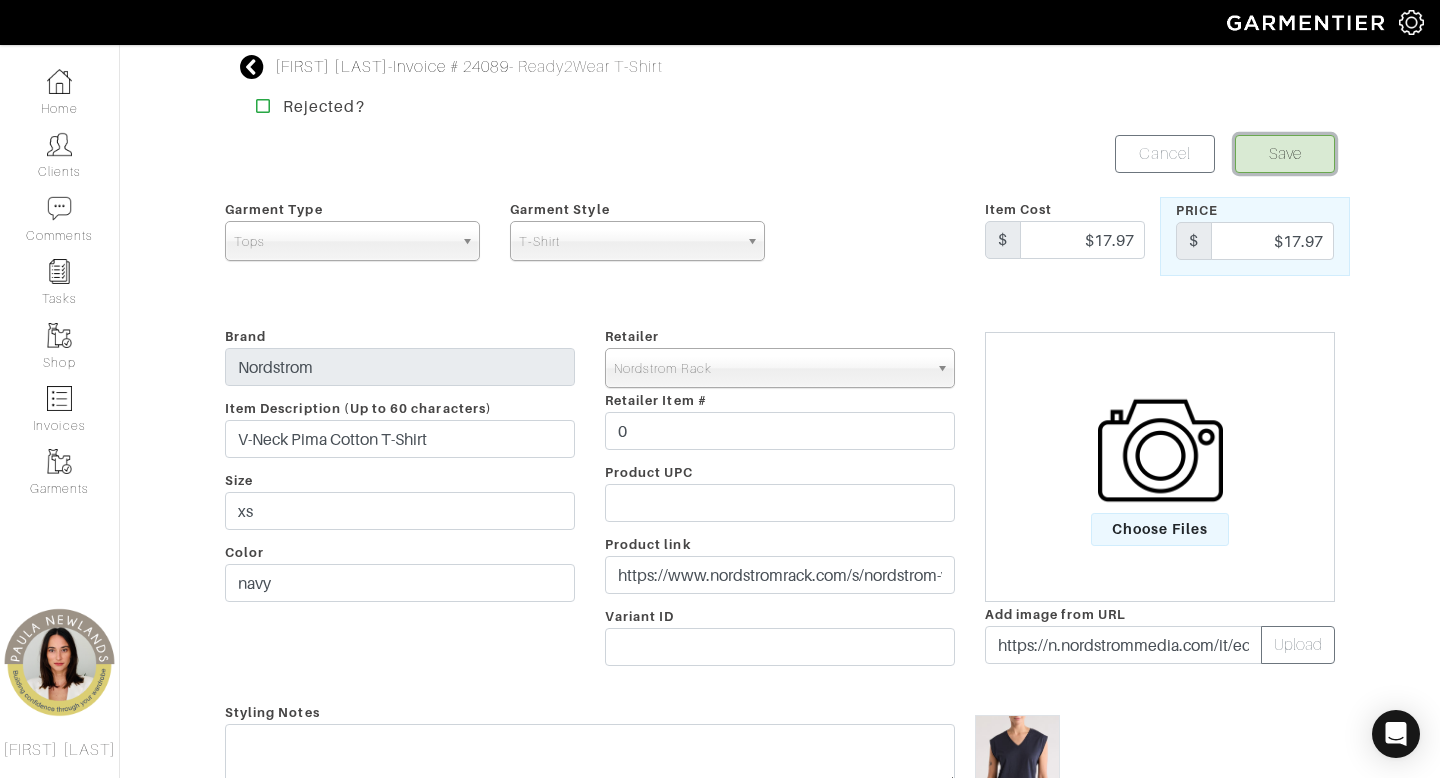 click on "Save" at bounding box center [1285, 154] 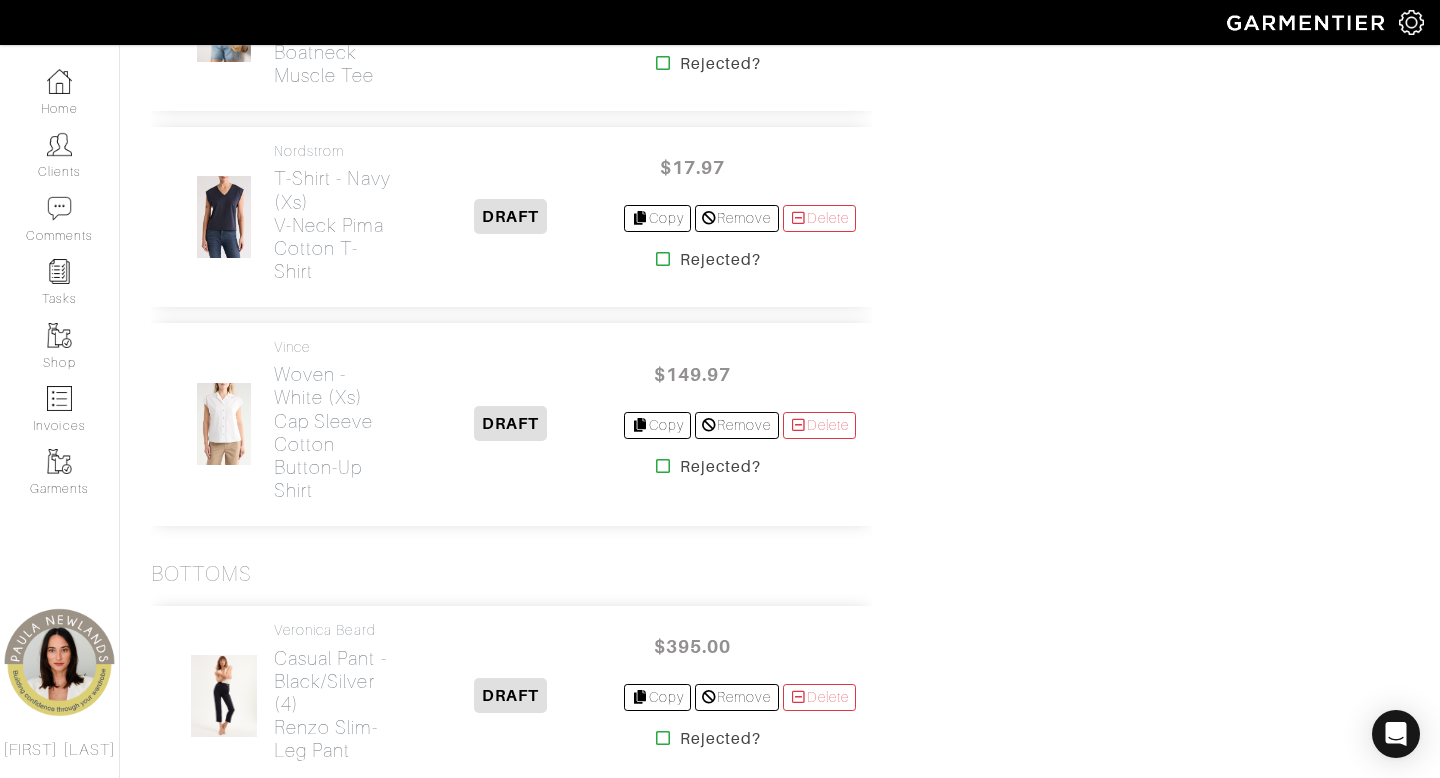 scroll, scrollTop: 3020, scrollLeft: 0, axis: vertical 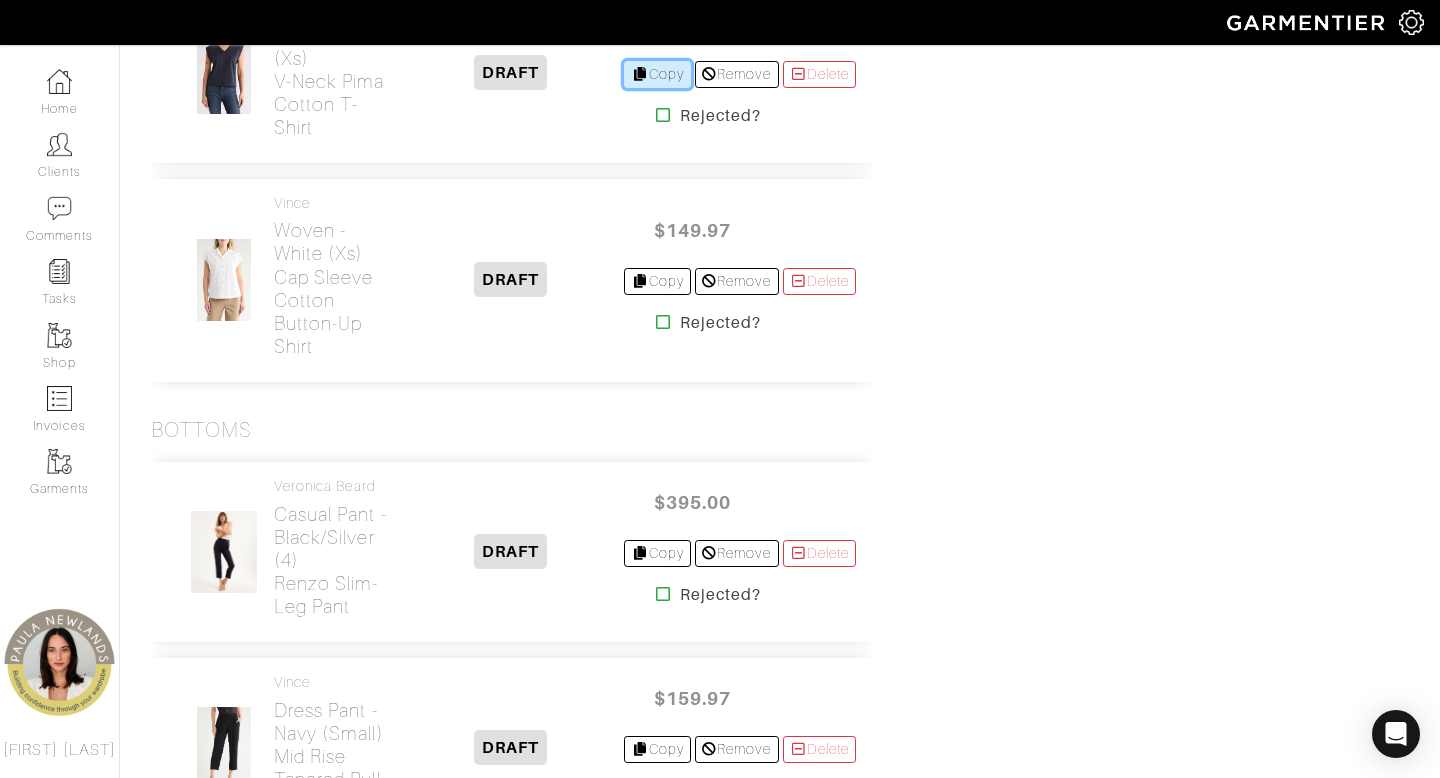 click on "Copy" at bounding box center (657, 74) 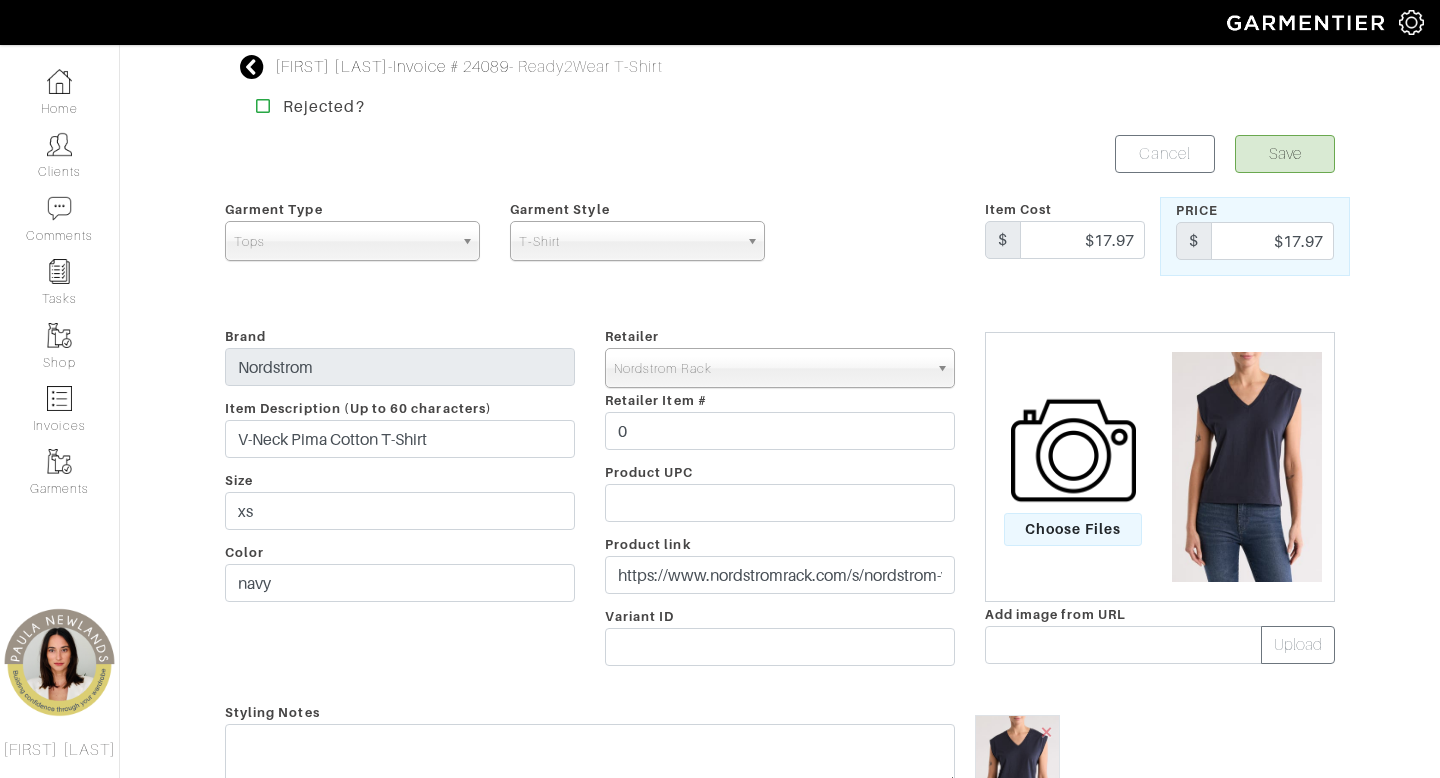 scroll, scrollTop: 0, scrollLeft: 0, axis: both 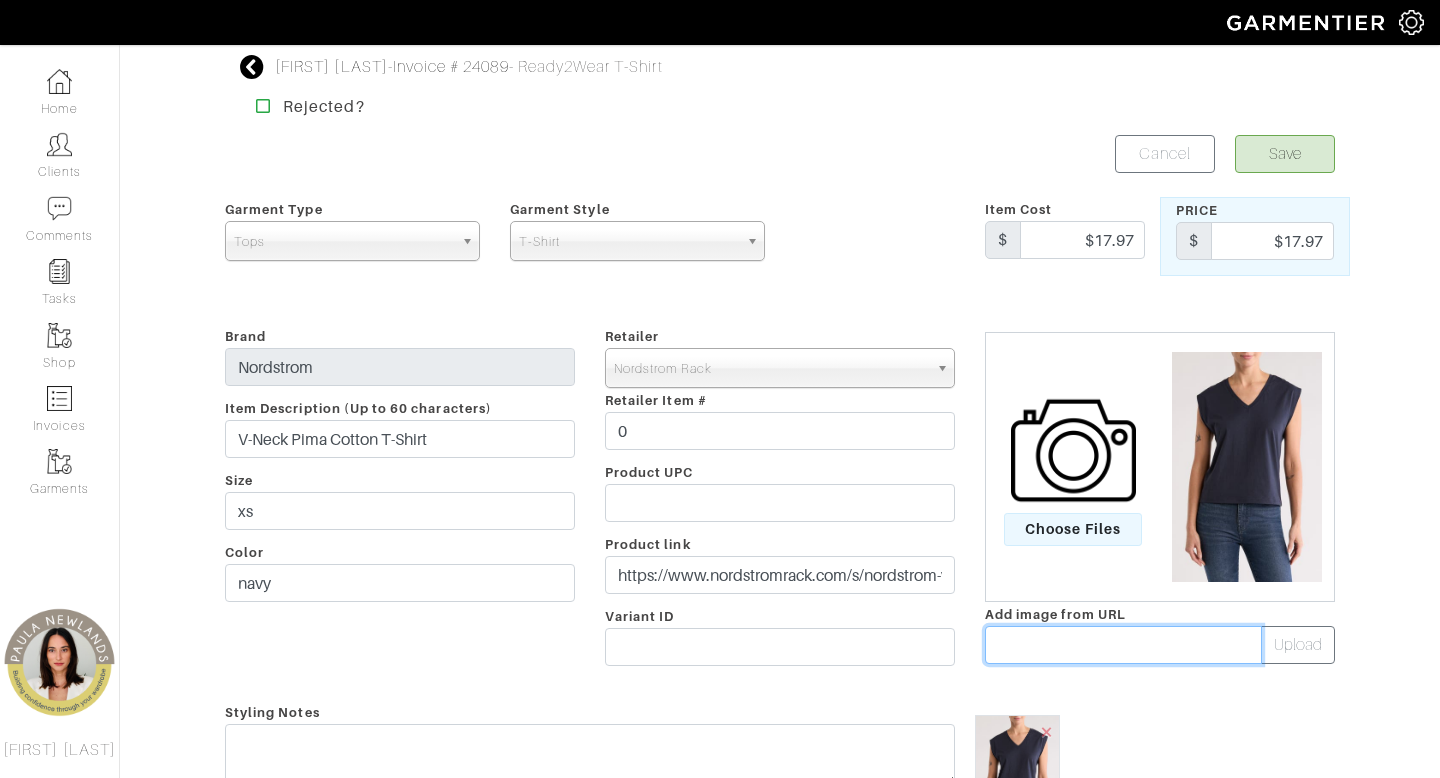 click at bounding box center [1123, 645] 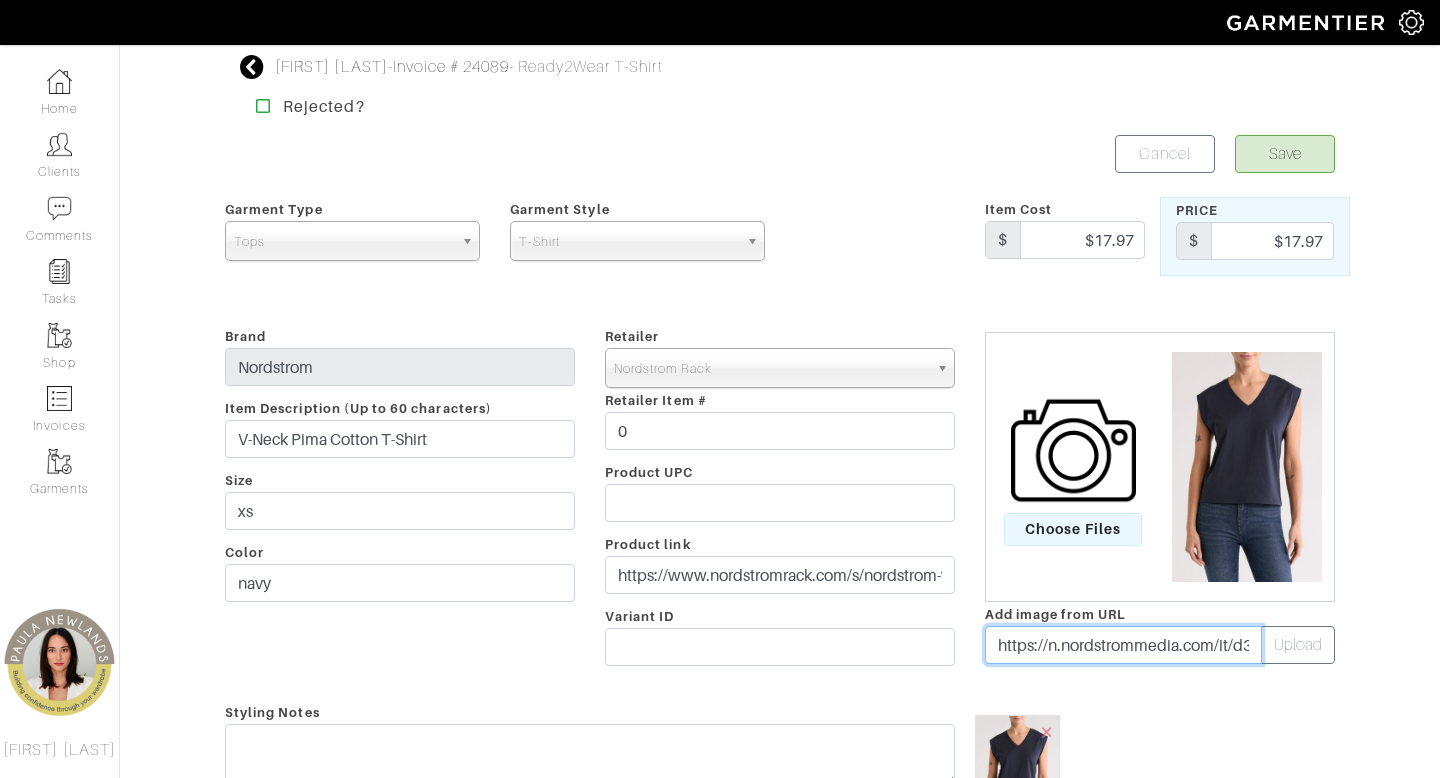 scroll, scrollTop: 0, scrollLeft: 506, axis: horizontal 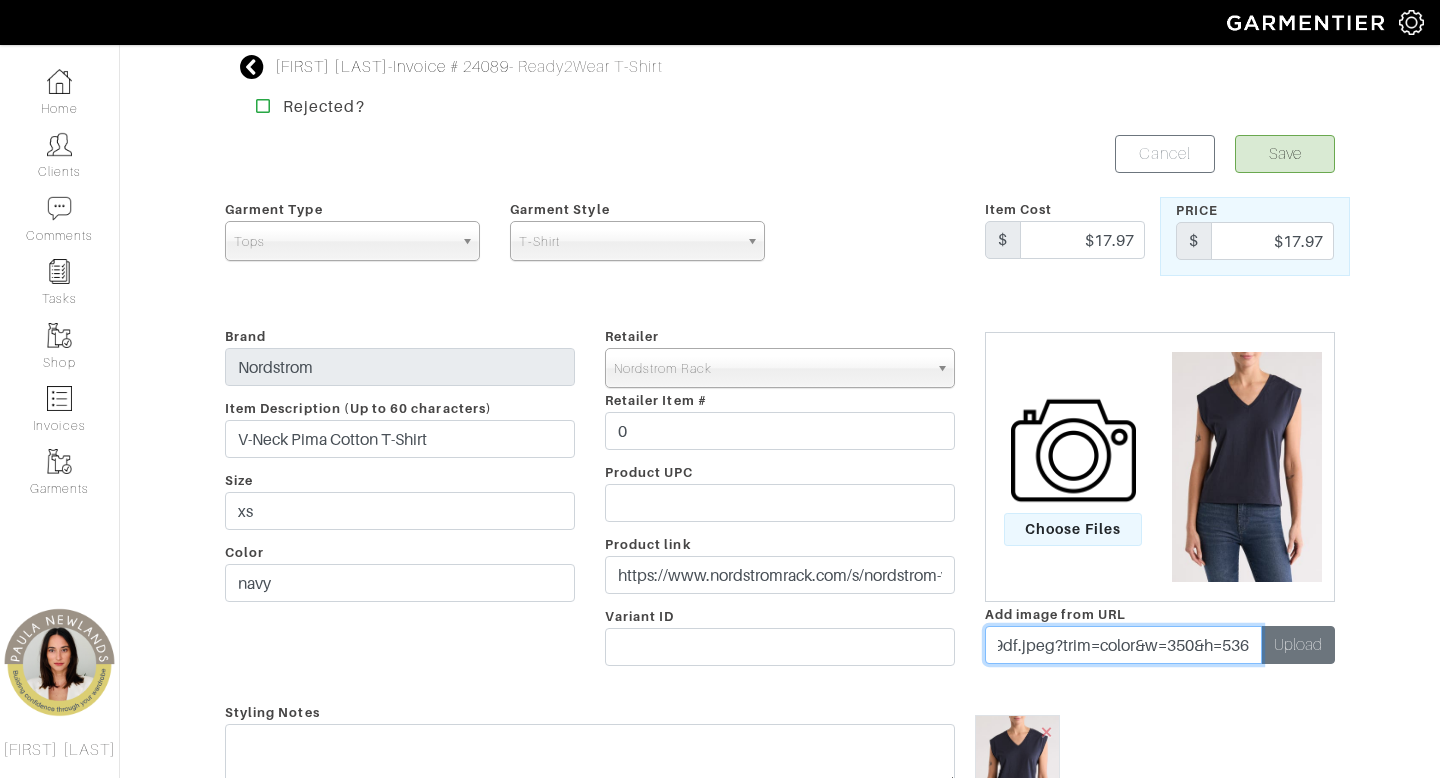 type on "https://n.nordstrommedia.com/it/d32ac71f-3abc-4498-a2c7-4df7f4df49df.jpeg?trim=color&w=350&h=536" 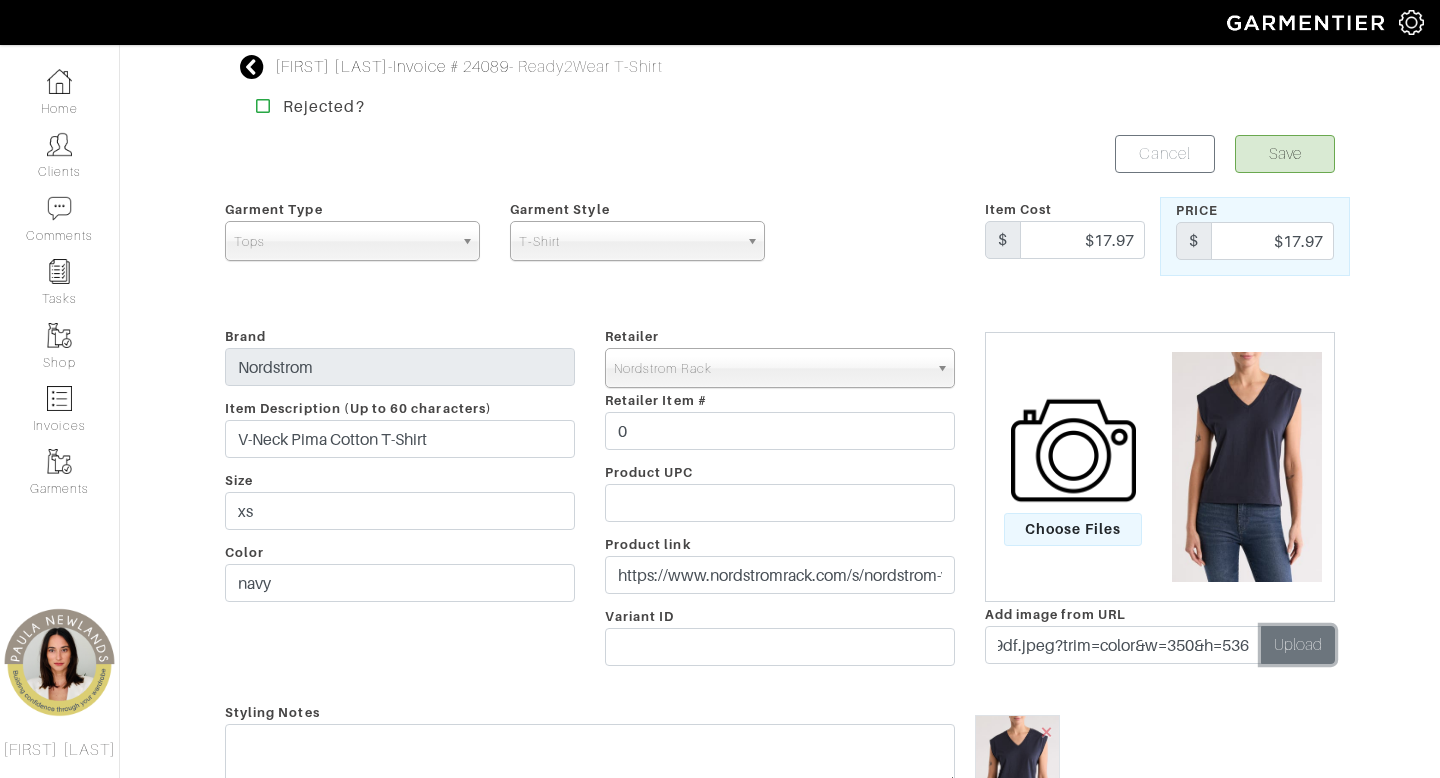 scroll, scrollTop: 0, scrollLeft: 0, axis: both 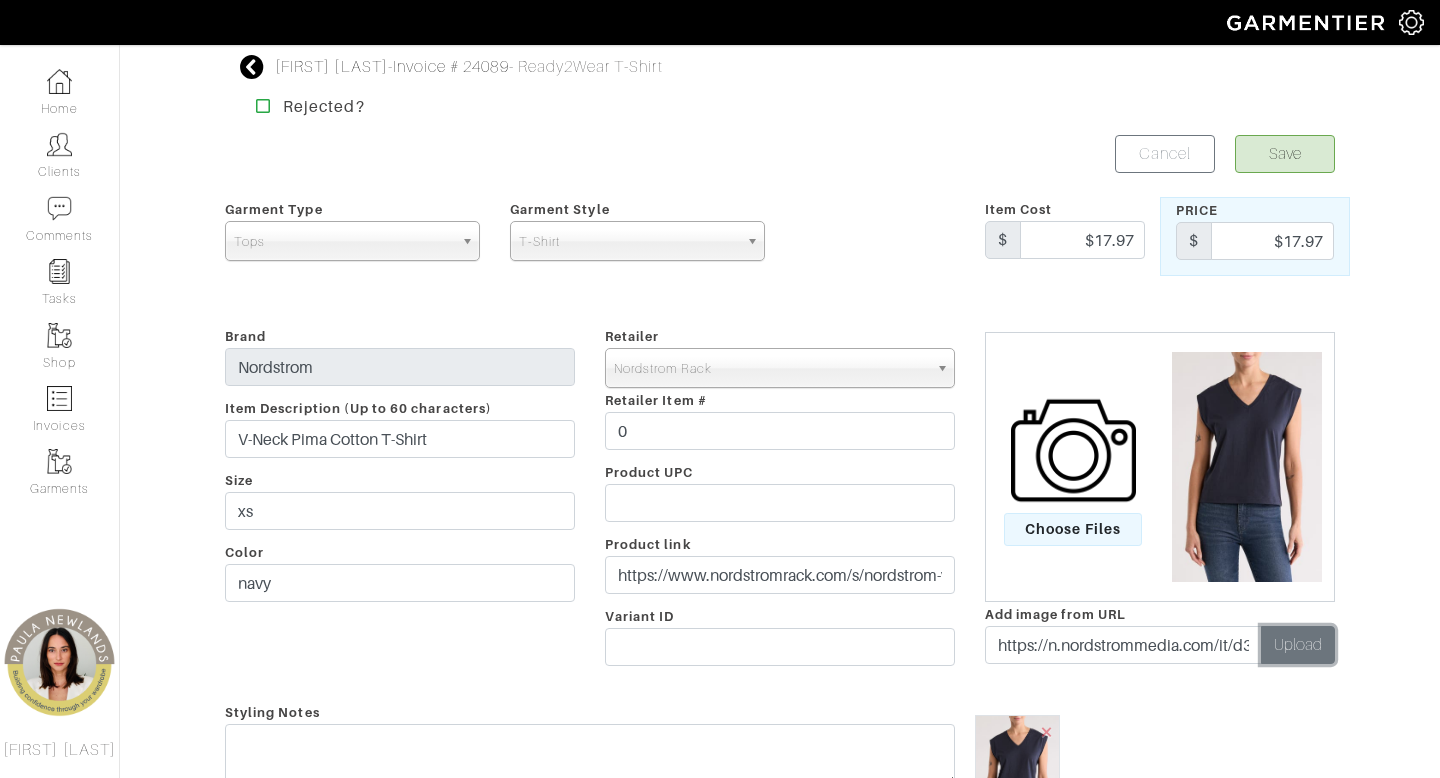 click on "Upload" at bounding box center (1298, 645) 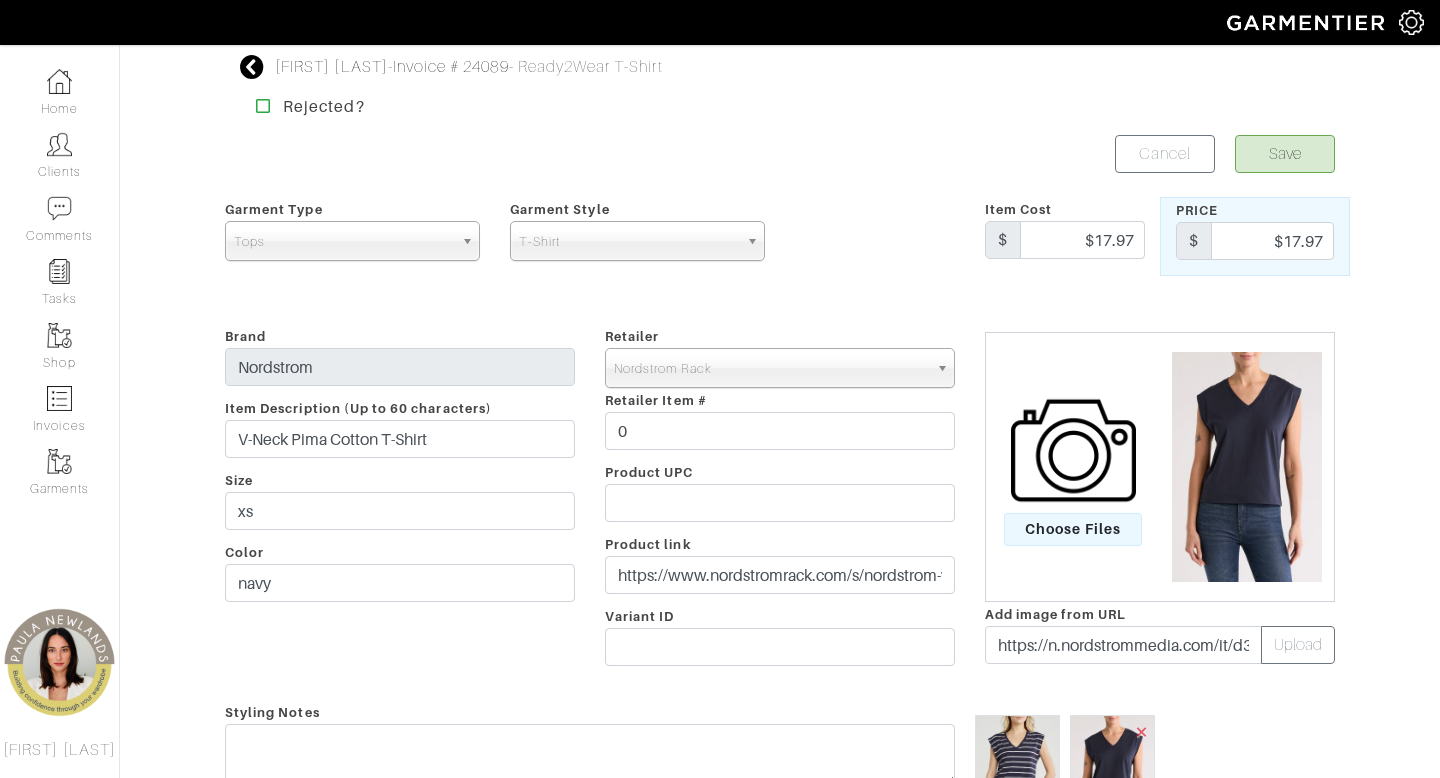 click on "×" at bounding box center [1142, 731] 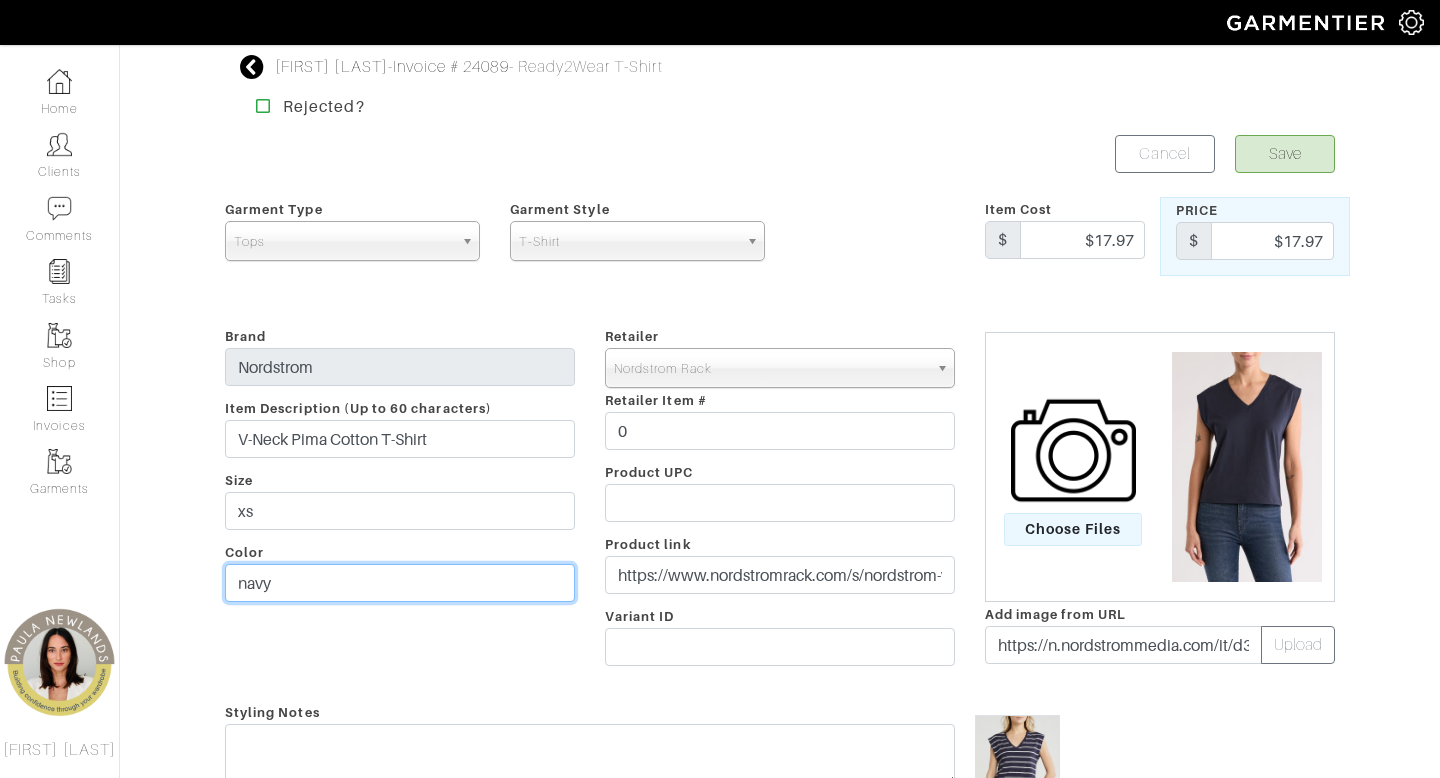 click on "navy" at bounding box center (400, 583) 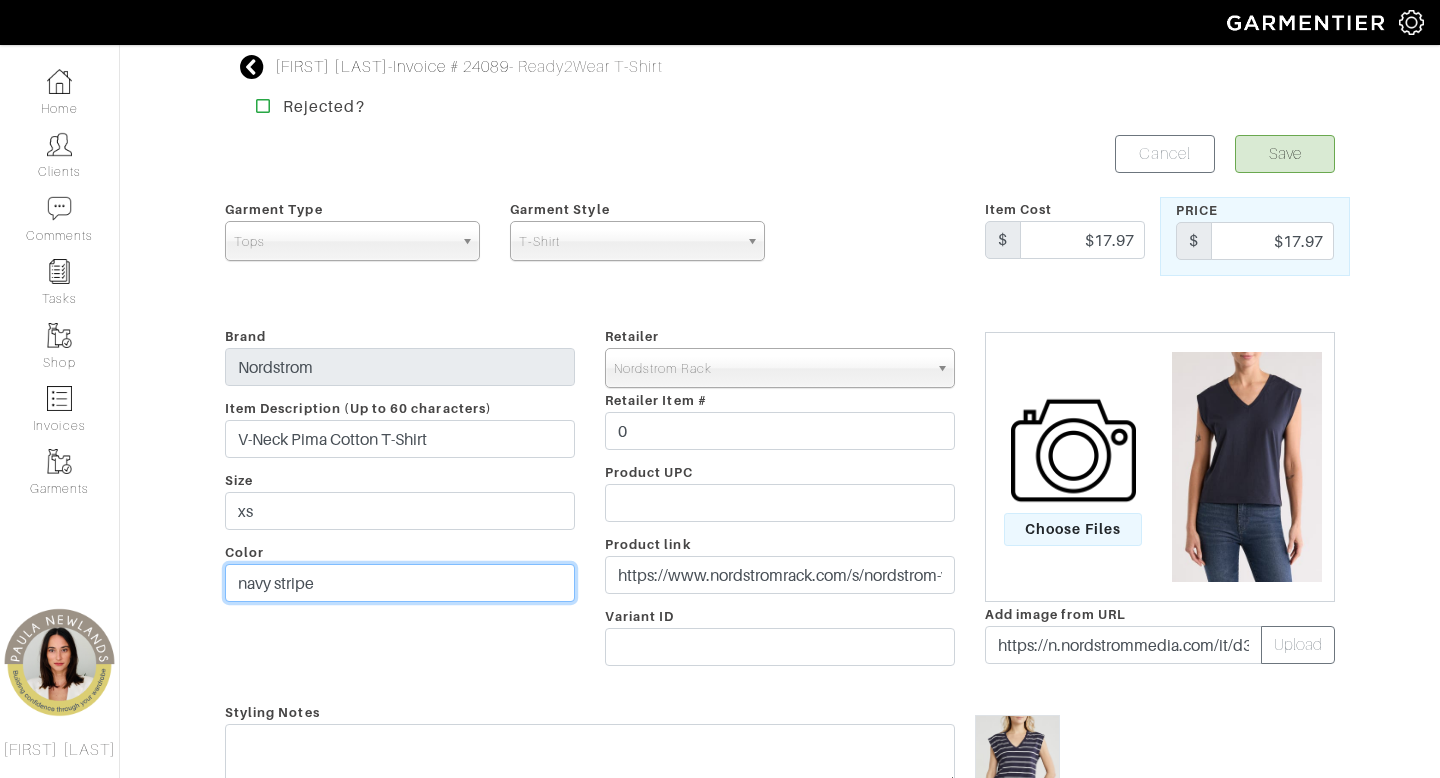 type on "navy stripe" 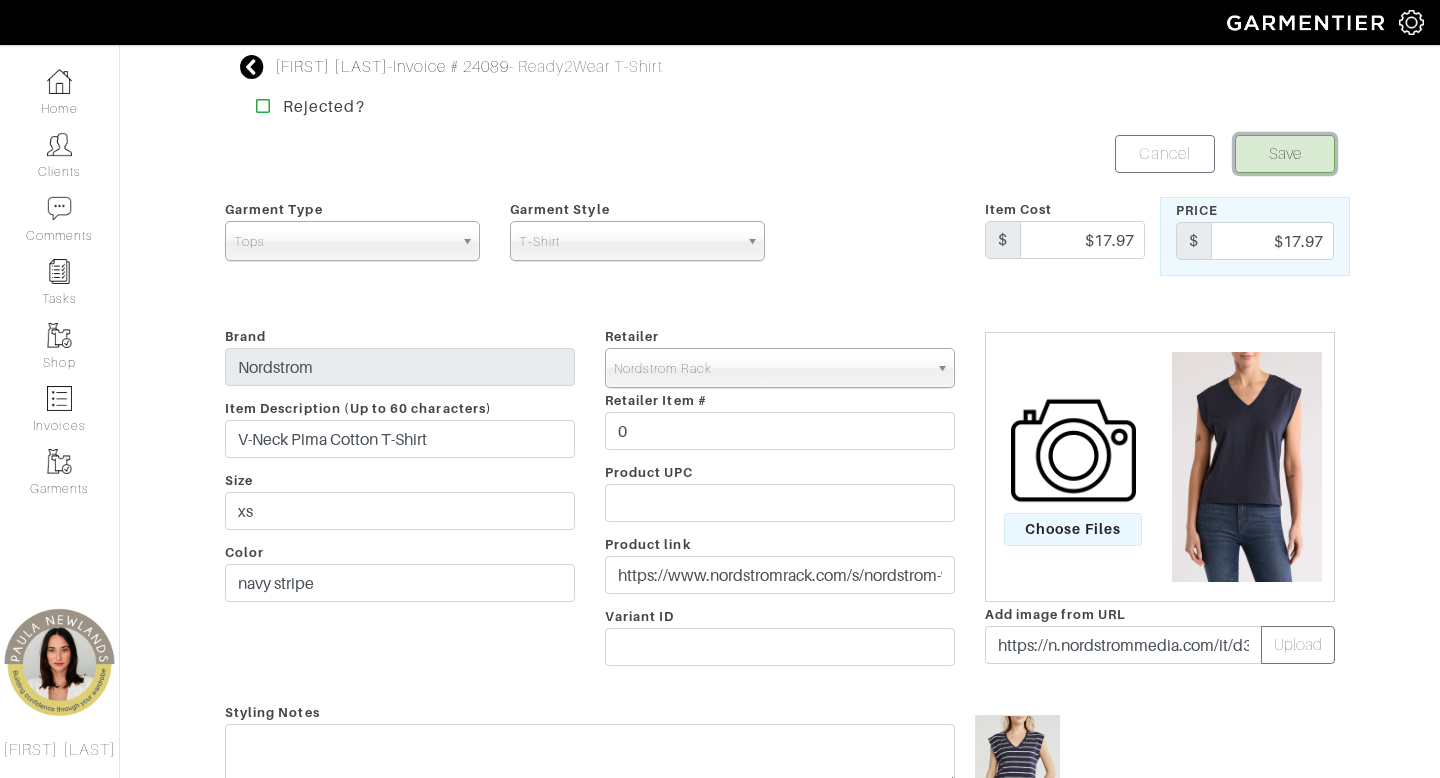 click on "Save" at bounding box center (1285, 154) 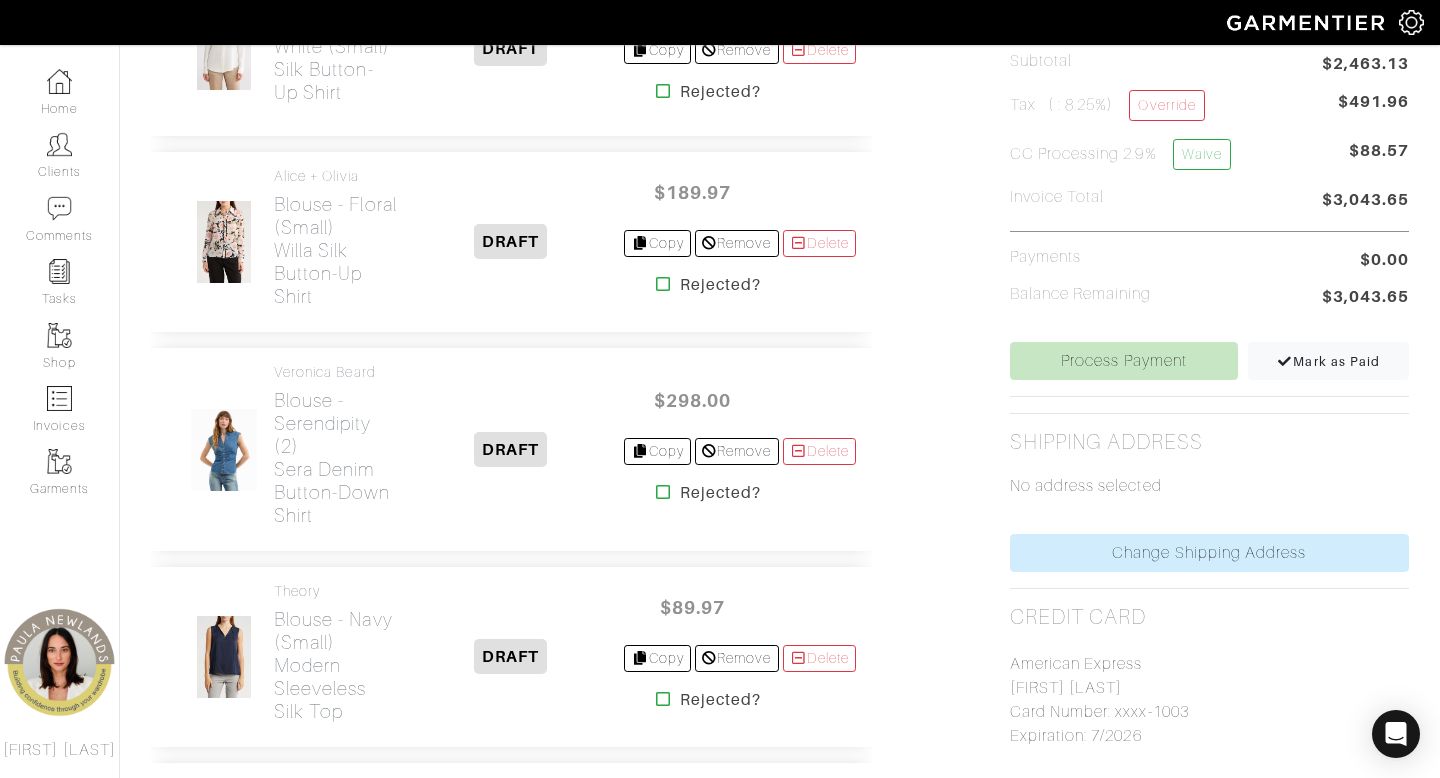 scroll, scrollTop: 0, scrollLeft: 0, axis: both 